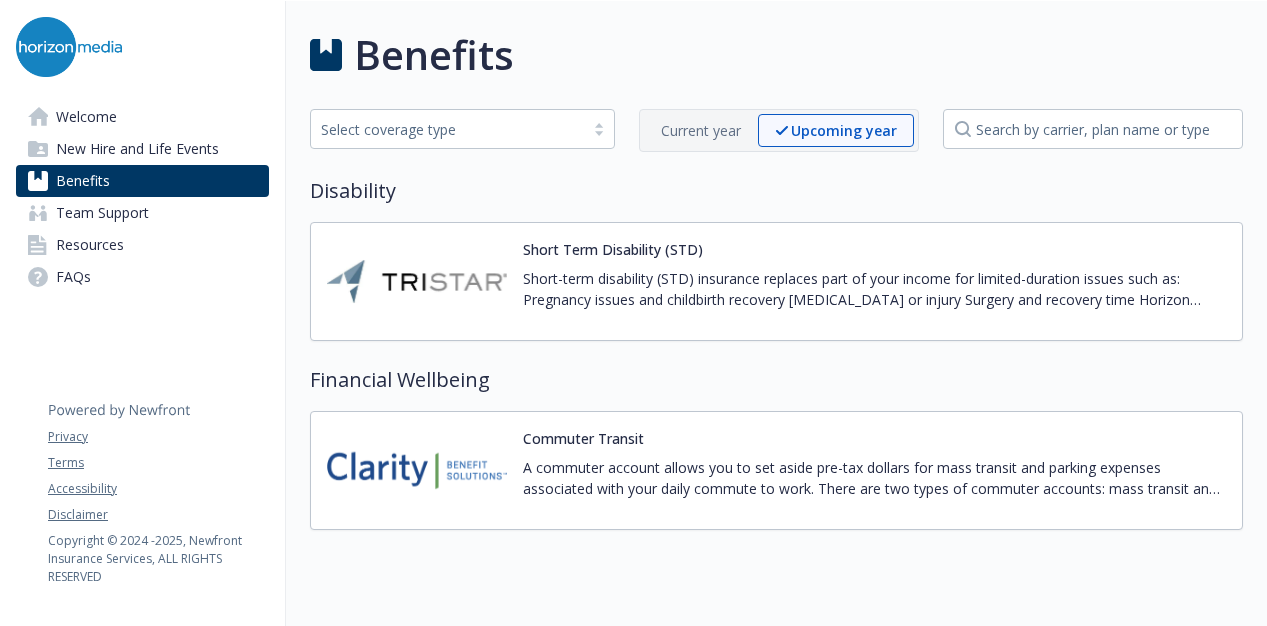 scroll, scrollTop: 0, scrollLeft: 0, axis: both 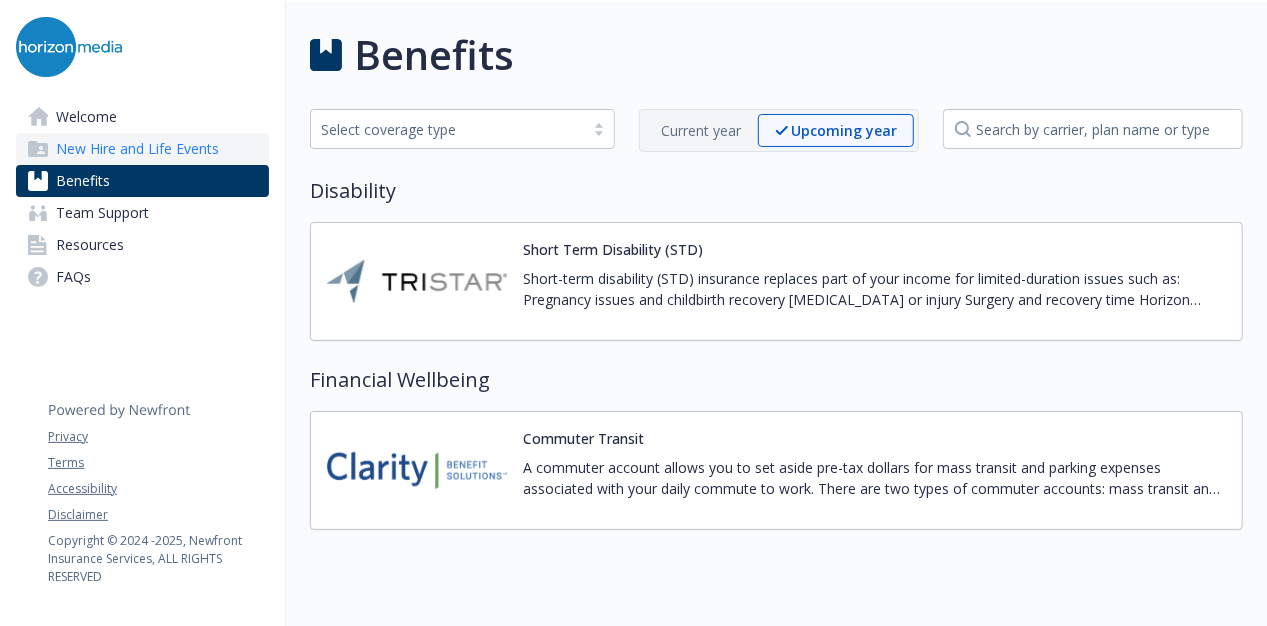 click on "New Hire and Life Events" at bounding box center [137, 149] 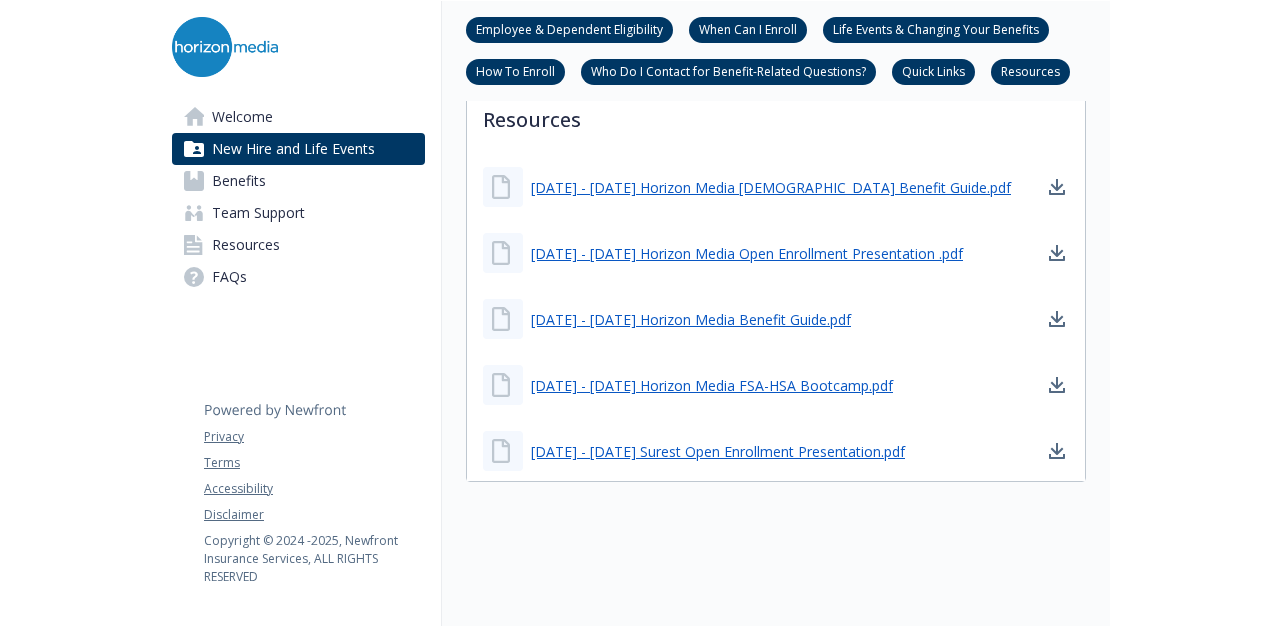 scroll, scrollTop: 1154, scrollLeft: 0, axis: vertical 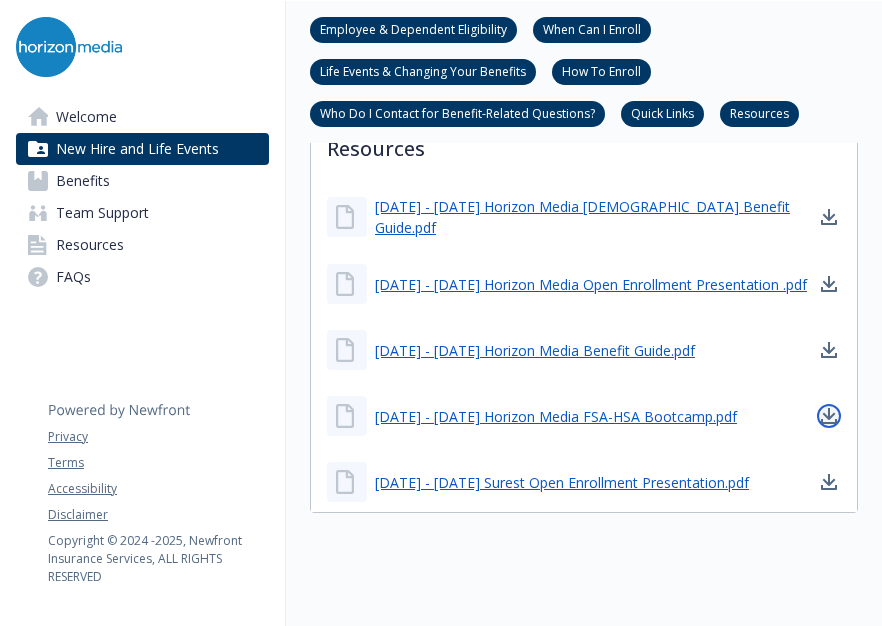 click at bounding box center [829, 416] 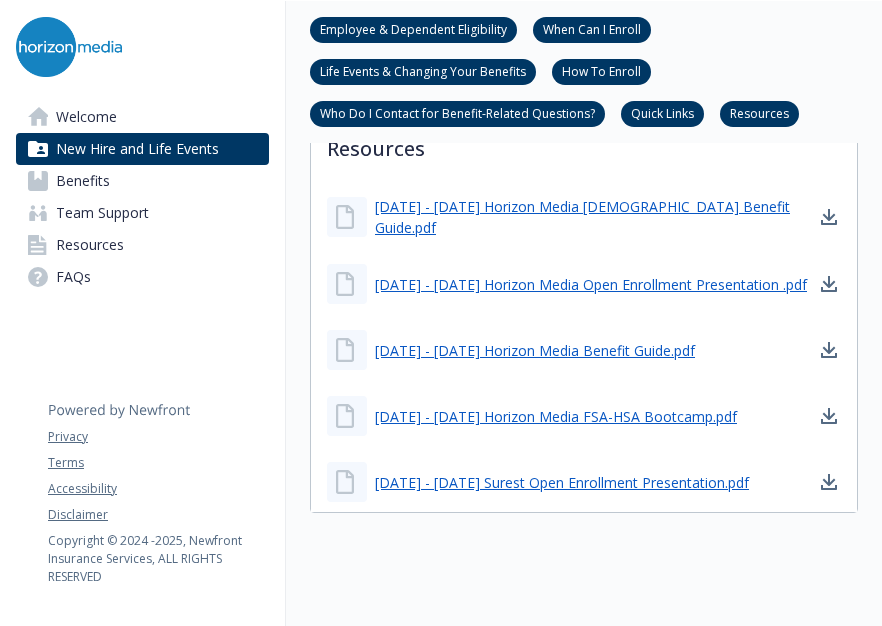 click on "New Hire and Life Events Employee & Dependent Eligibility When Can I Enroll Life Events & Changing Your Benefits How To Enroll Who Do I Contact for Benefit-Related Questions? Quick Links Resources Employee & Dependent Eligibility Employee Eligibility
For new hires, Employee-paid benefits begin the first of the month following date of hire (Medical, Dental, Vision, Wellness).
Employer-paid benefits (Life Insurance, STD) begin on hire date.
Dependent Eligibility
Your legal spouse or same/opposite sex domestic partner.
Your dependent children (including your step-child and legally adopted child) up to age [DEMOGRAPHIC_DATA]
or
Any dependent child who reaches the age limit and is incapable of self-support because of a mental or [MEDICAL_DATA].
Note: Parents, siblings, and their children are not eligible dependents.
Domestic Partner Coverage
When Can I Enroll
Existing employees can enroll during the annual open enrollment period. Life Events & Changing Your Benefits" at bounding box center [584, -248] 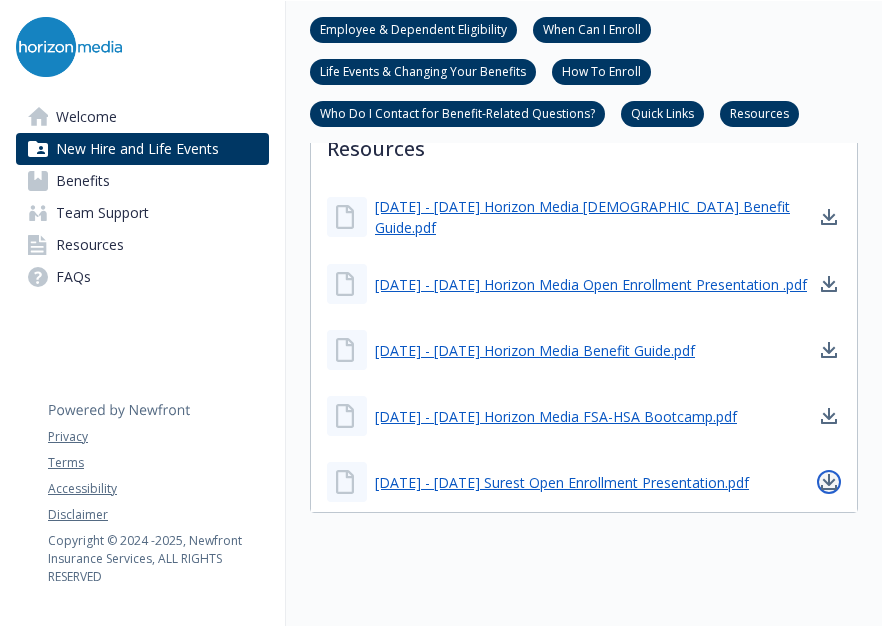 click 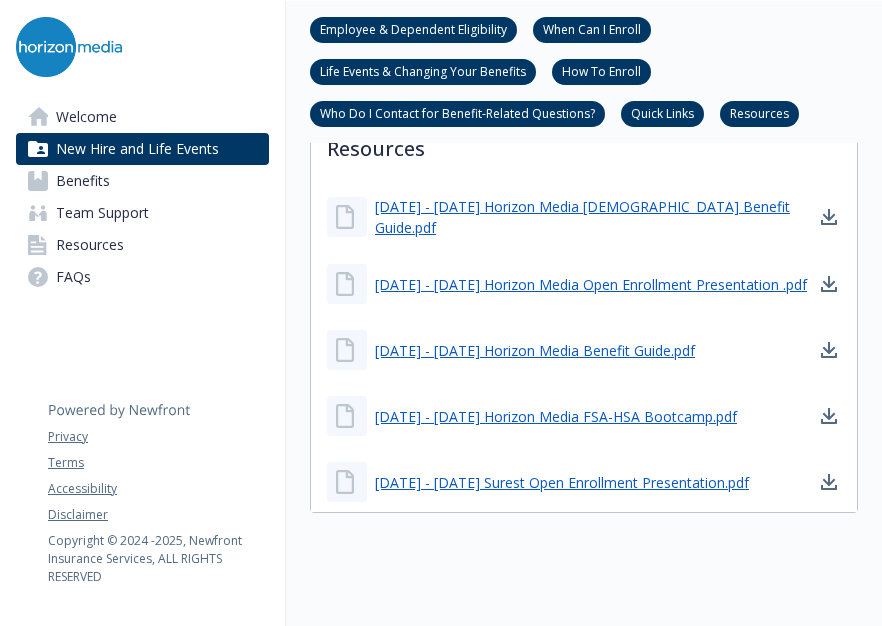 click on "New Hire and Life Events Employee & Dependent Eligibility When Can I Enroll Life Events & Changing Your Benefits How To Enroll Who Do I Contact for Benefit-Related Questions? Quick Links Resources Employee & Dependent Eligibility Employee Eligibility
For new hires, Employee-paid benefits begin the first of the month following date of hire (Medical, Dental, Vision, Wellness).
Employer-paid benefits (Life Insurance, STD) begin on hire date.
Dependent Eligibility
Your legal spouse or same/opposite sex domestic partner.
Your dependent children (including your step-child and legally adopted child) up to age [DEMOGRAPHIC_DATA]
or
Any dependent child who reaches the age limit and is incapable of self-support because of a mental or [MEDICAL_DATA].
Note: Parents, siblings, and their children are not eligible dependents.
Domestic Partner Coverage
When Can I Enroll
Existing employees can enroll during the annual open enrollment period. Life Events & Changing Your Benefits" at bounding box center [584, -248] 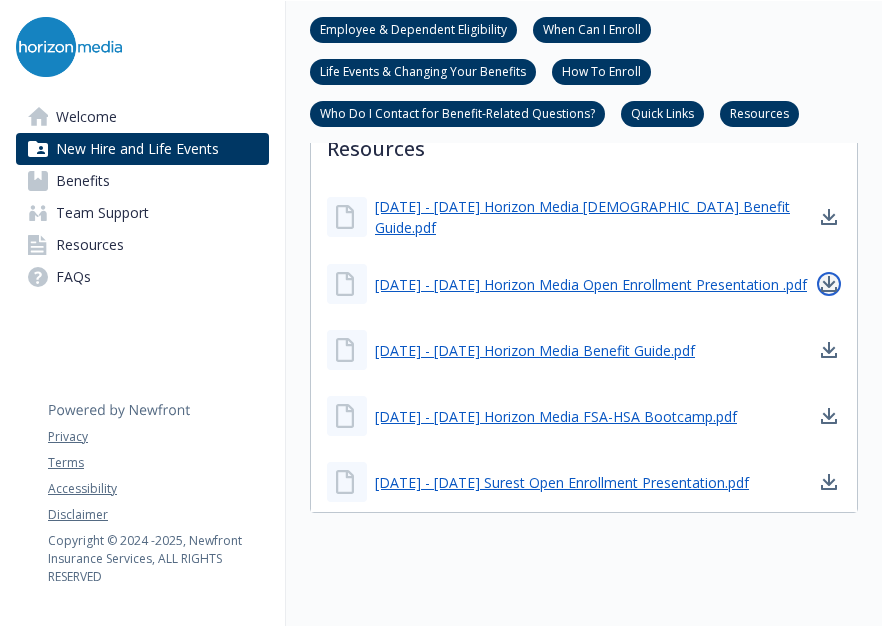 click 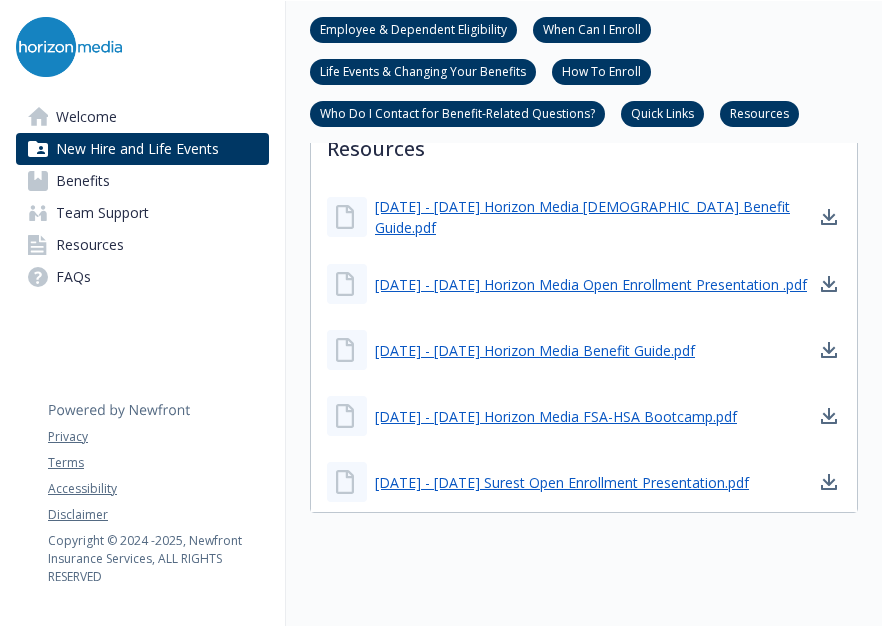 click on "Employee & Dependent Eligibility When Can I Enroll Life Events & Changing Your Benefits How To Enroll Who Do I Contact for Benefit-Related Questions? Quick Links Resources" at bounding box center [584, 72] 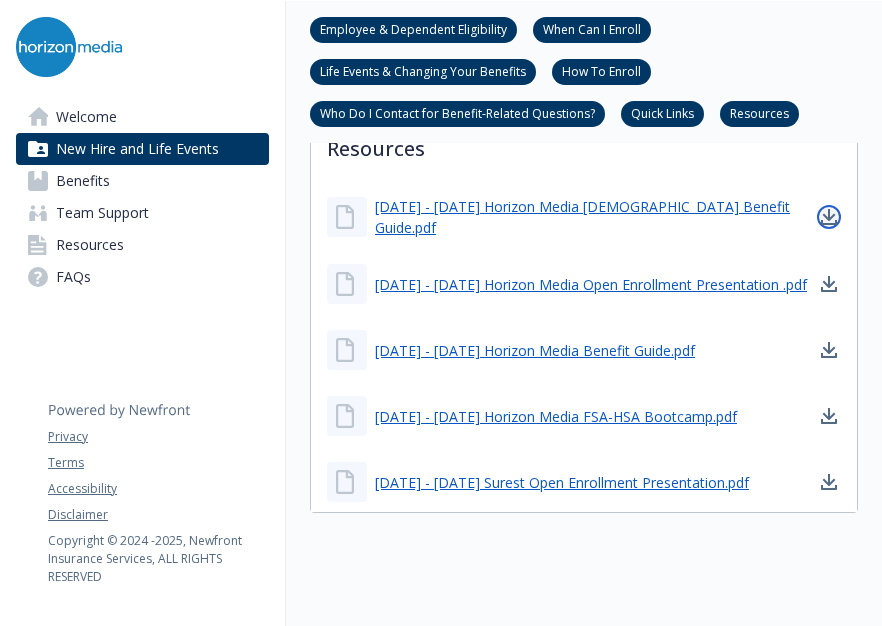 click 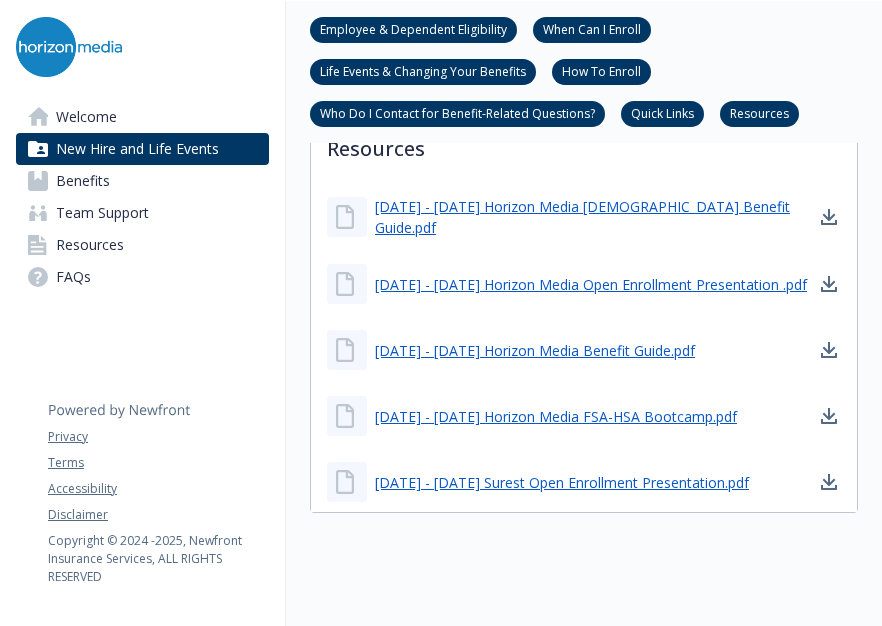 click on "New Hire and Life Events Employee & Dependent Eligibility When Can I Enroll Life Events & Changing Your Benefits How To Enroll Who Do I Contact for Benefit-Related Questions? Quick Links Resources Employee & Dependent Eligibility Employee Eligibility
For new hires, Employee-paid benefits begin the first of the month following date of hire (Medical, Dental, Vision, Wellness).
Employer-paid benefits (Life Insurance, STD) begin on hire date.
Dependent Eligibility
Your legal spouse or same/opposite sex domestic partner.
Your dependent children (including your step-child and legally adopted child) up to age [DEMOGRAPHIC_DATA]
or
Any dependent child who reaches the age limit and is incapable of self-support because of a mental or [MEDICAL_DATA].
Note: Parents, siblings, and their children are not eligible dependents.
Domestic Partner Coverage
When Can I Enroll
Existing employees can enroll during the annual open enrollment period. Life Events & Changing Your Benefits" at bounding box center (584, -308) 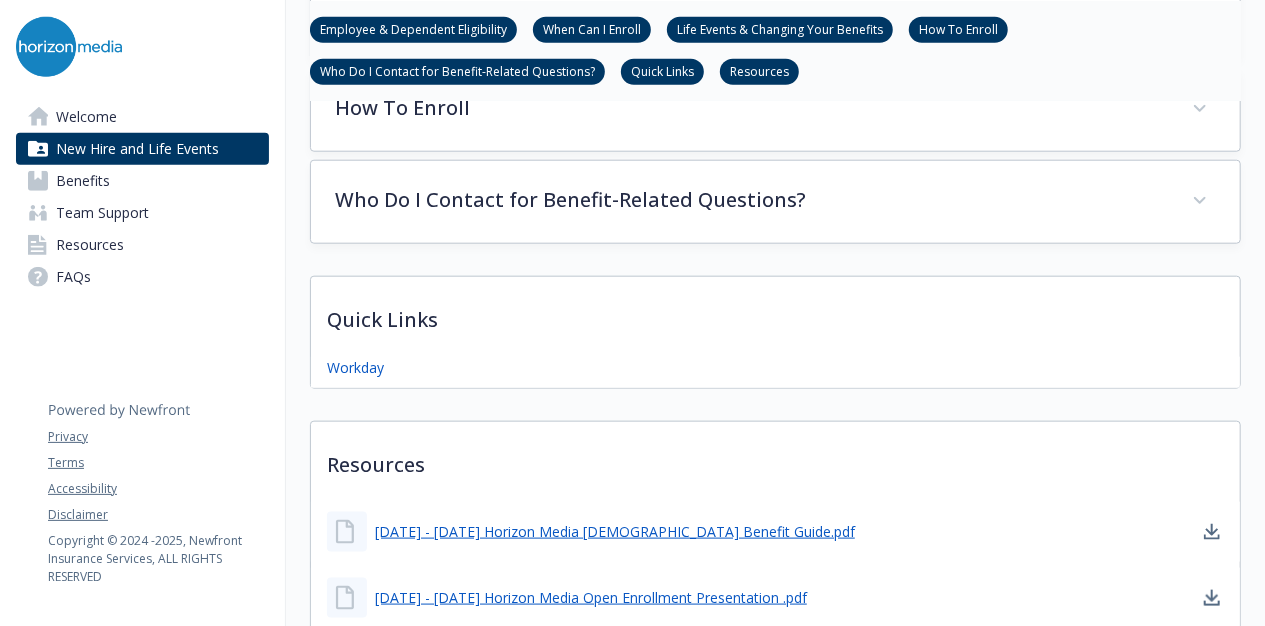 scroll, scrollTop: 854, scrollLeft: 0, axis: vertical 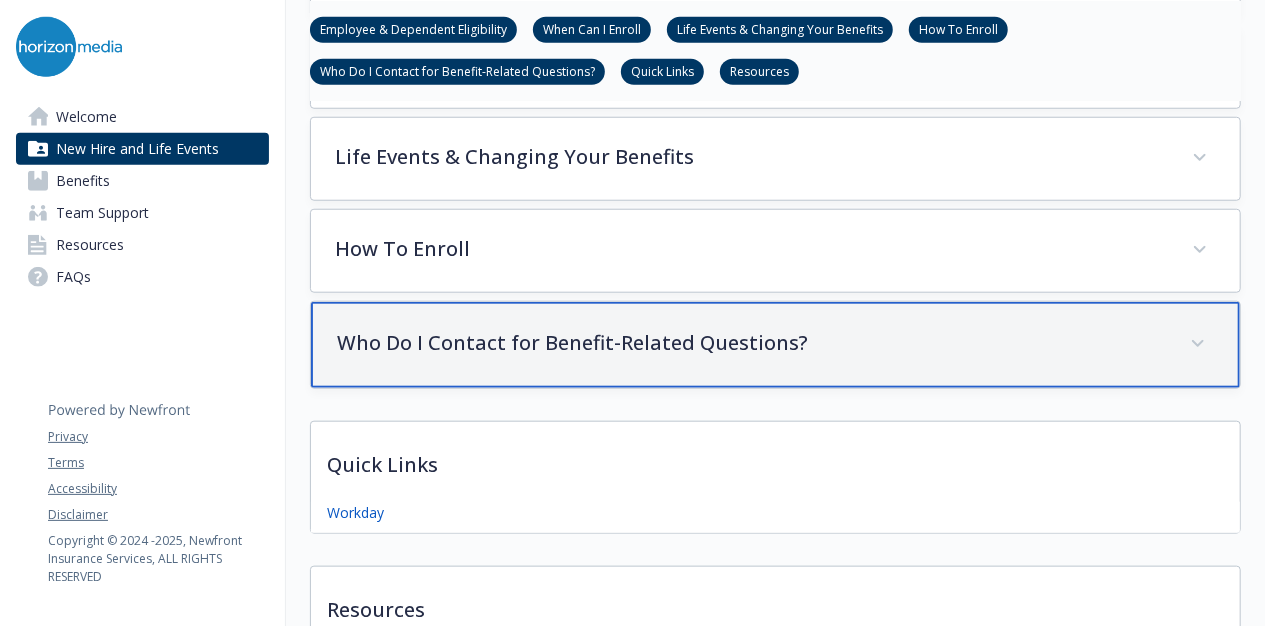 click on "Who Do I Contact for Benefit-Related Questions?" at bounding box center [751, 343] 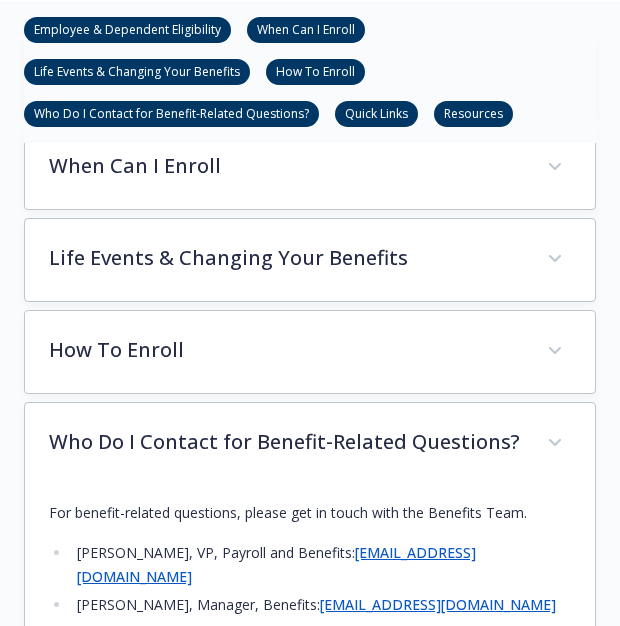 scroll, scrollTop: 854, scrollLeft: 0, axis: vertical 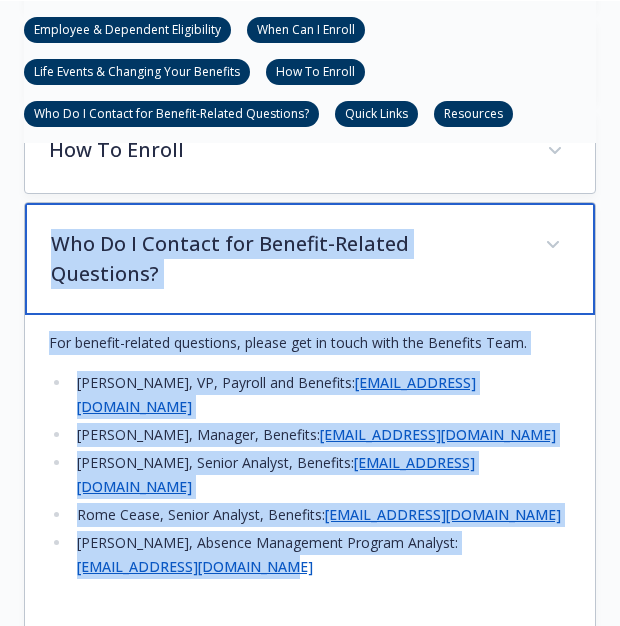 drag, startPoint x: 54, startPoint y: 241, endPoint x: 393, endPoint y: 491, distance: 421.2137 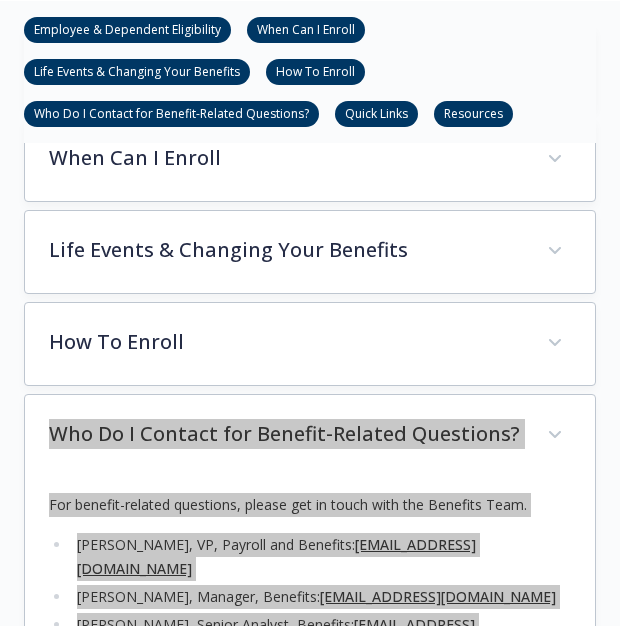 scroll, scrollTop: 654, scrollLeft: 0, axis: vertical 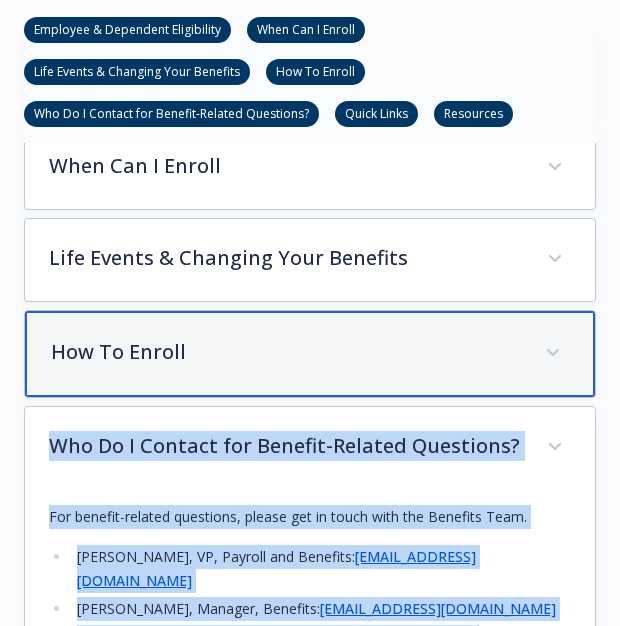 click on "How To Enroll" at bounding box center (310, 354) 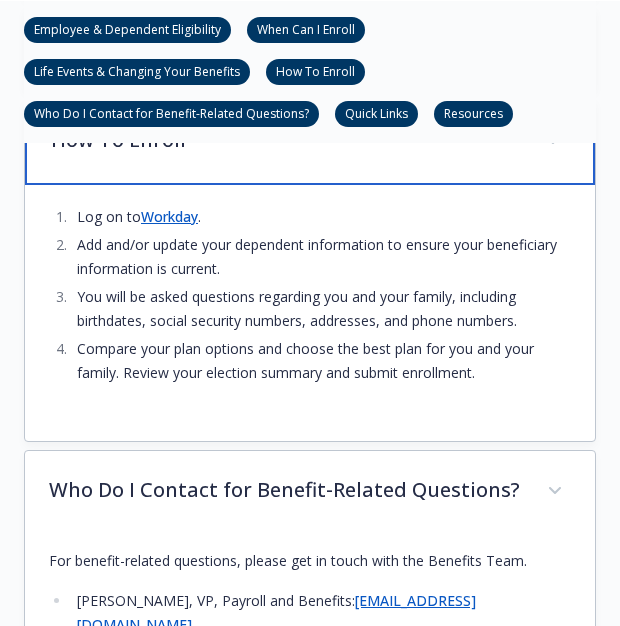 scroll, scrollTop: 754, scrollLeft: 0, axis: vertical 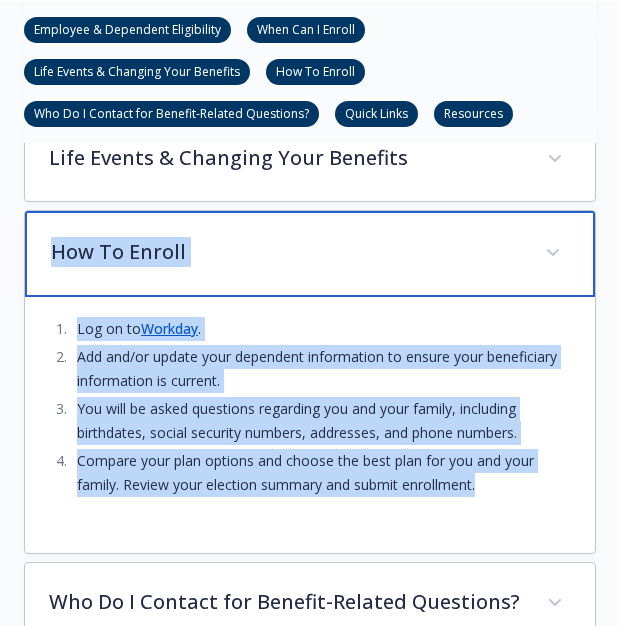 drag, startPoint x: 44, startPoint y: 247, endPoint x: 504, endPoint y: 522, distance: 535.9338 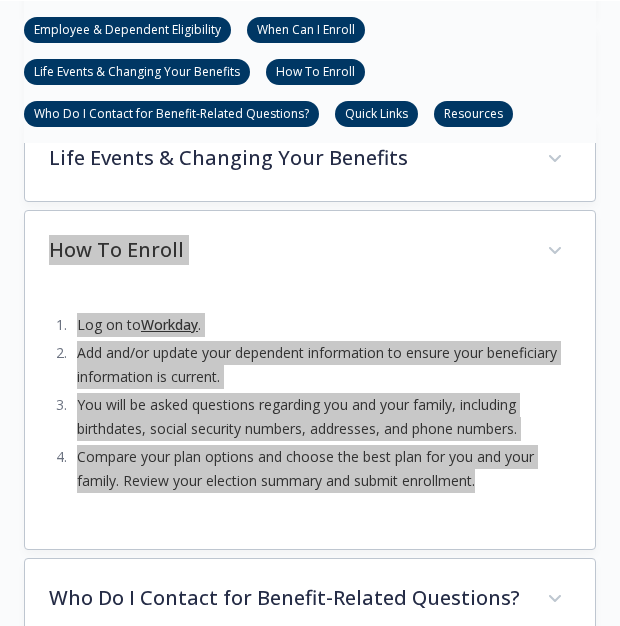 scroll, scrollTop: 454, scrollLeft: 0, axis: vertical 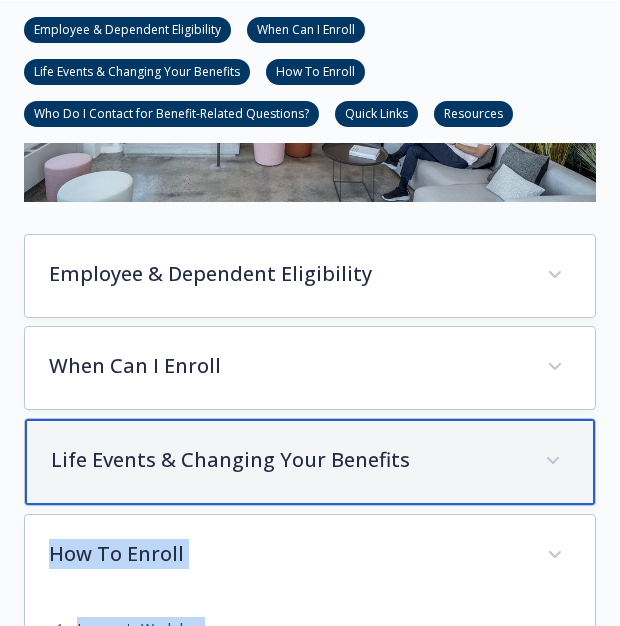 click on "Life Events & Changing Your Benefits" at bounding box center (286, 460) 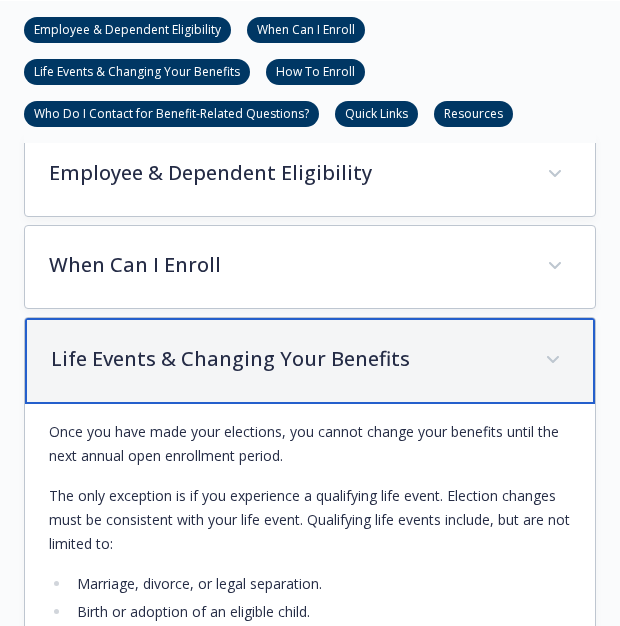 scroll, scrollTop: 654, scrollLeft: 0, axis: vertical 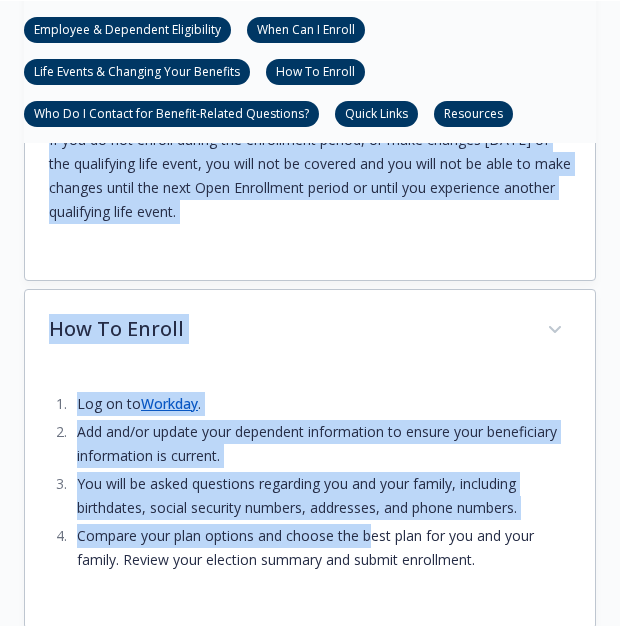 drag, startPoint x: 52, startPoint y: 259, endPoint x: 395, endPoint y: 204, distance: 347.38162 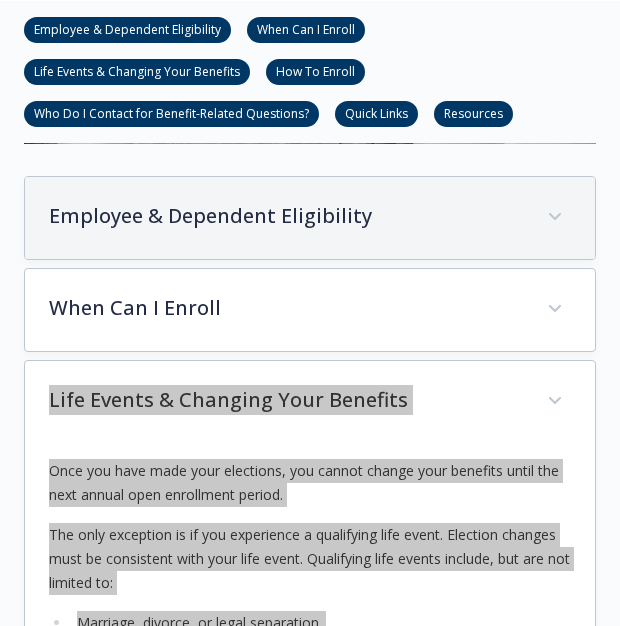 scroll, scrollTop: 483, scrollLeft: 0, axis: vertical 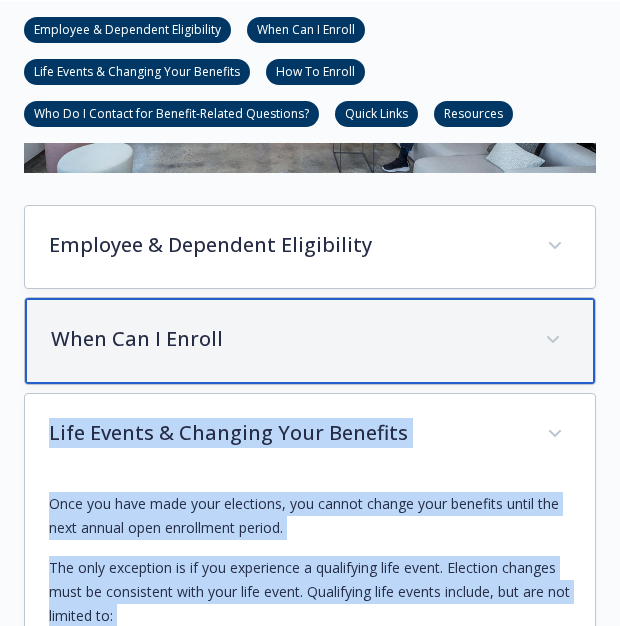 click on "When Can I Enroll" at bounding box center [286, 339] 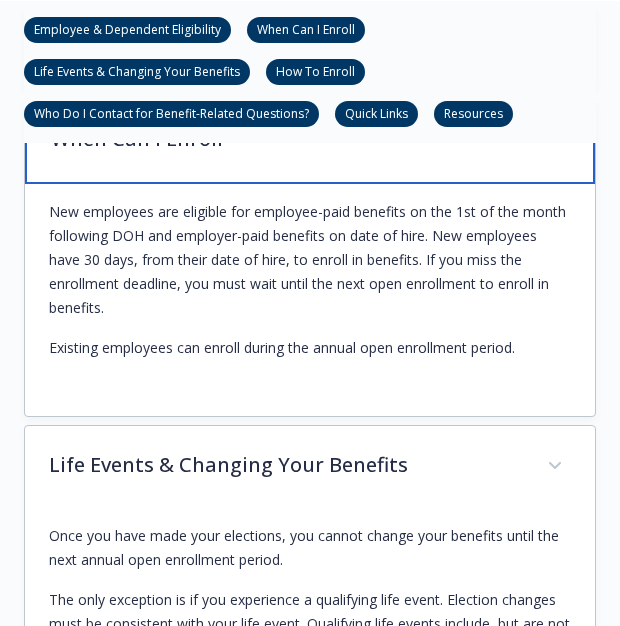 scroll, scrollTop: 583, scrollLeft: 0, axis: vertical 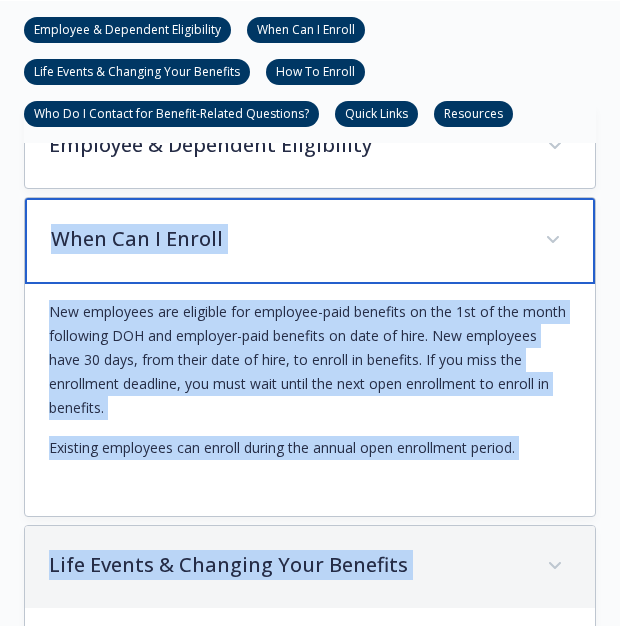 drag, startPoint x: 52, startPoint y: 237, endPoint x: 580, endPoint y: 523, distance: 600.48315 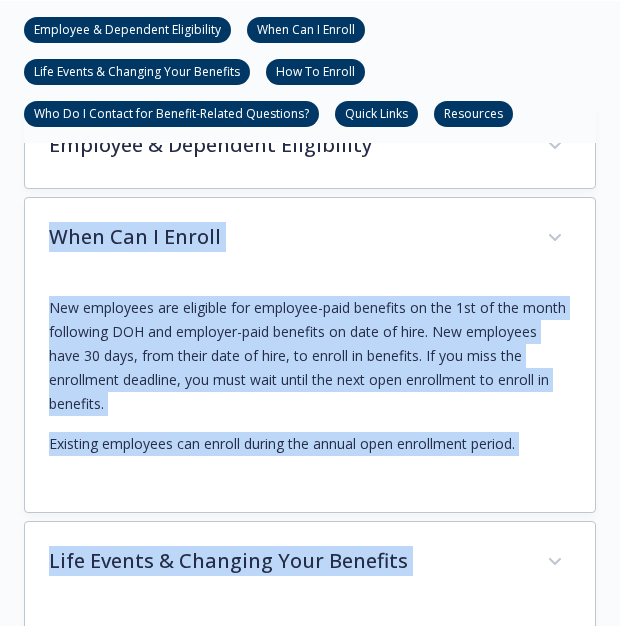 drag, startPoint x: 580, startPoint y: 523, endPoint x: 524, endPoint y: 434, distance: 105.15227 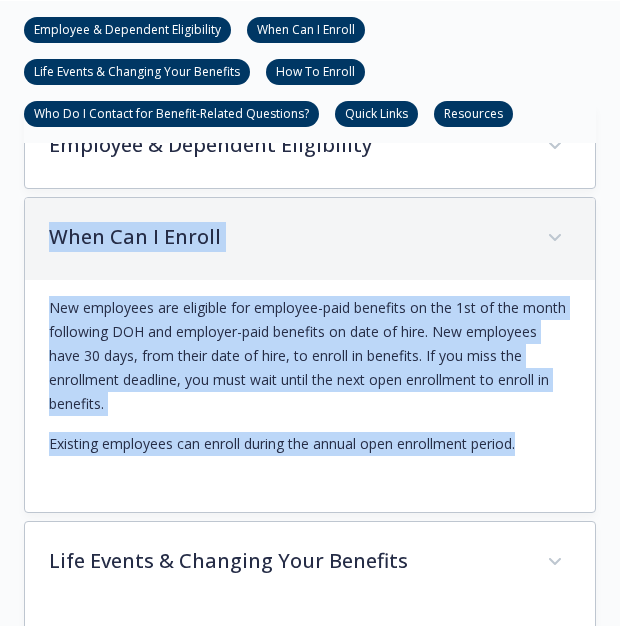 drag, startPoint x: 540, startPoint y: 441, endPoint x: 48, endPoint y: 219, distance: 539.7666 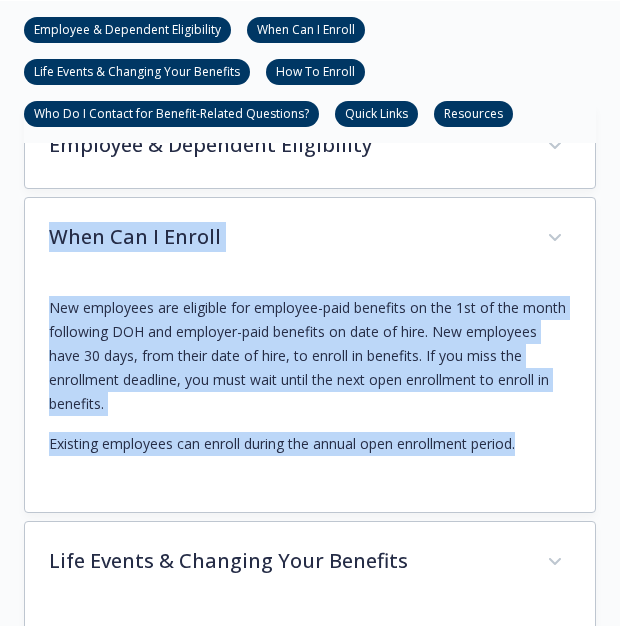 click on "New employees are eligible for employee-paid benefits on the 1st of the month following DOH and employer-paid benefits on date of hire. New employees have 30 days, from their date of hire, to enroll in benefits. If you miss the enrollment deadline, you must wait until the next open enrollment to enroll in benefits." at bounding box center [310, 356] 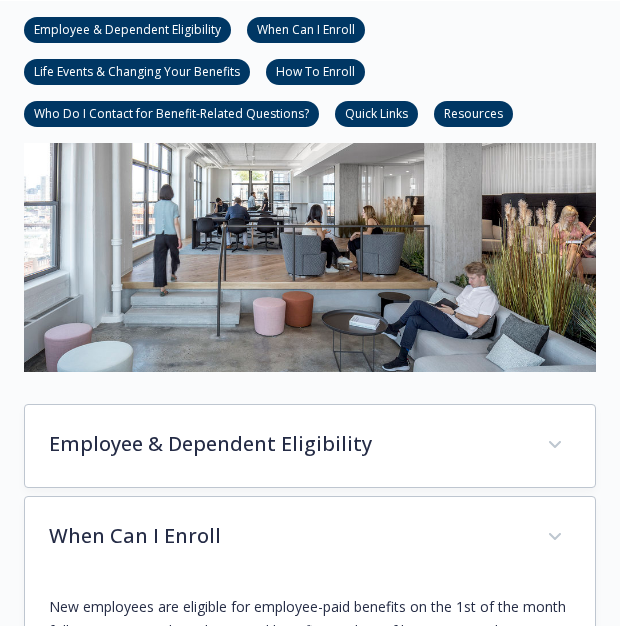 scroll, scrollTop: 383, scrollLeft: 0, axis: vertical 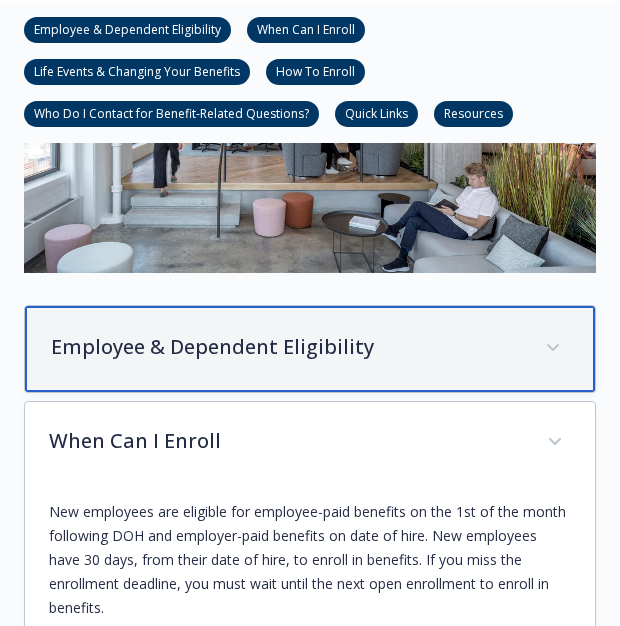 click on "Employee & Dependent Eligibility" at bounding box center (310, 349) 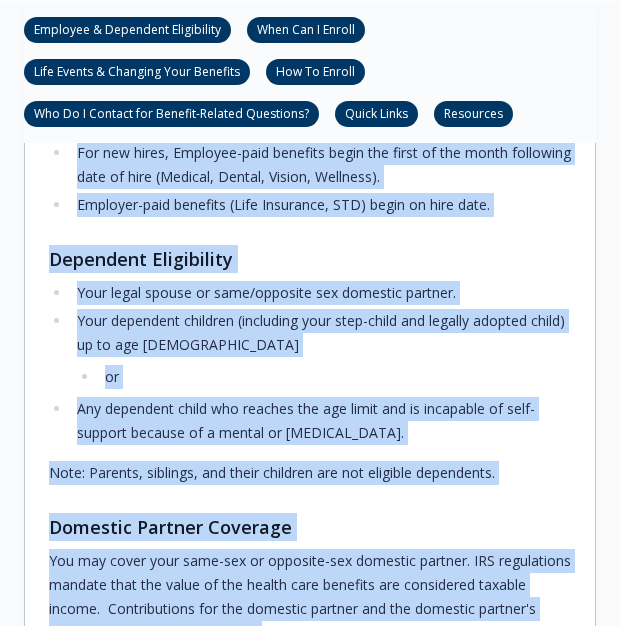 scroll, scrollTop: 845, scrollLeft: 0, axis: vertical 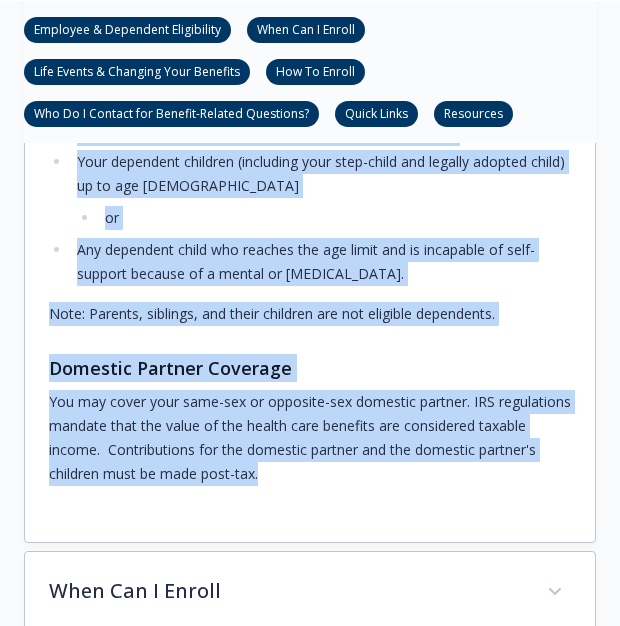 drag, startPoint x: 45, startPoint y: 343, endPoint x: 396, endPoint y: 484, distance: 378.2618 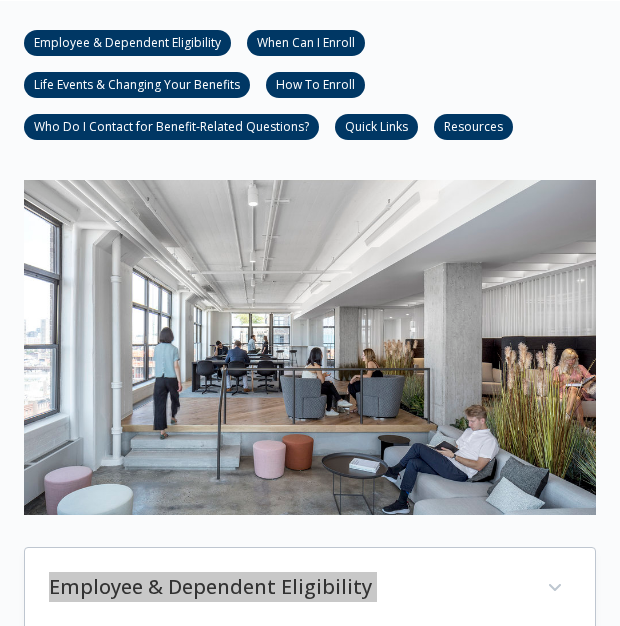 scroll, scrollTop: 0, scrollLeft: 0, axis: both 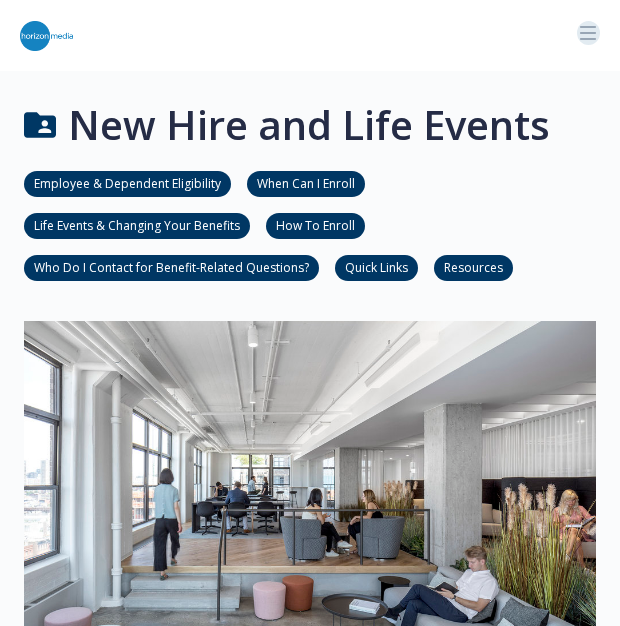 click 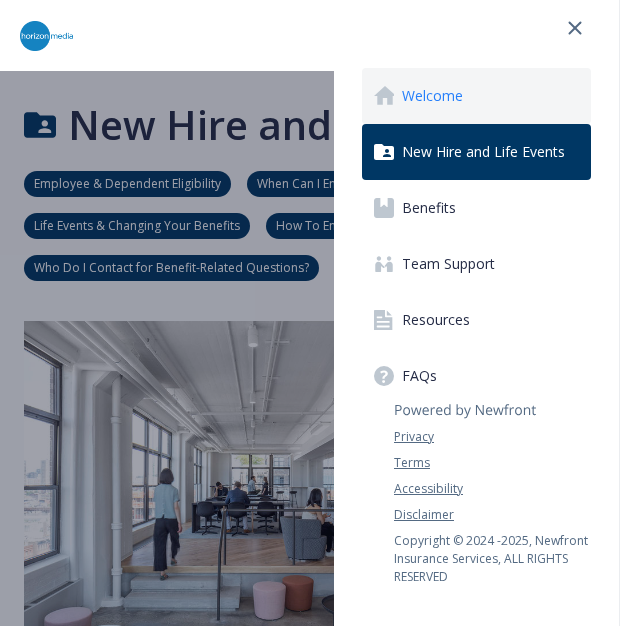 click on "Welcome" at bounding box center [432, 96] 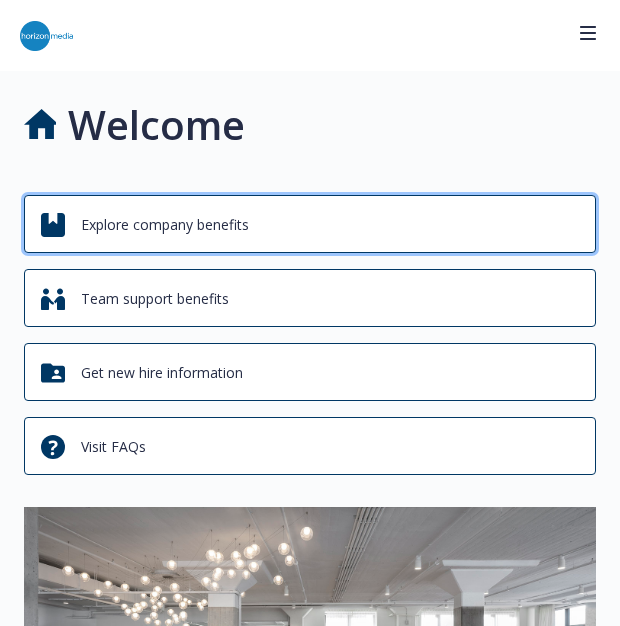 click on "Explore company benefits" at bounding box center (165, 225) 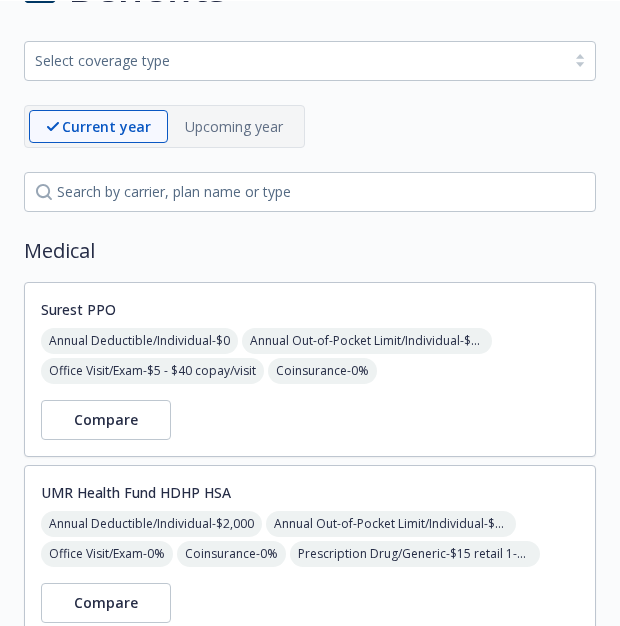 scroll, scrollTop: 236, scrollLeft: 0, axis: vertical 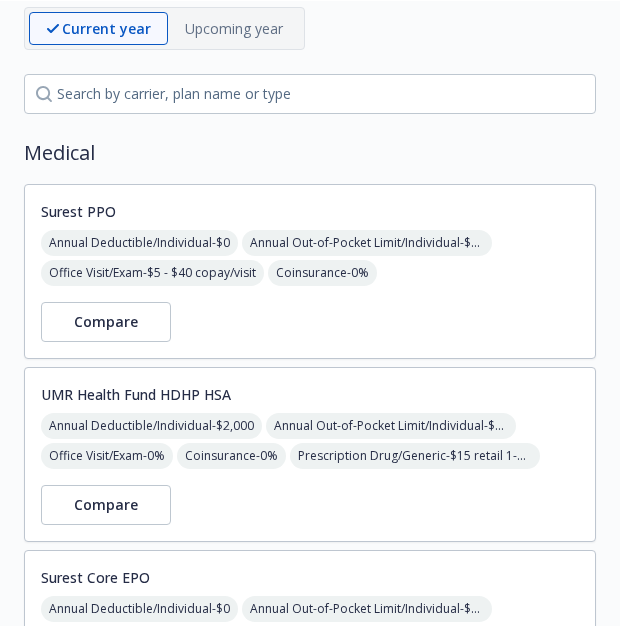 click on "Upcoming year" at bounding box center [234, 28] 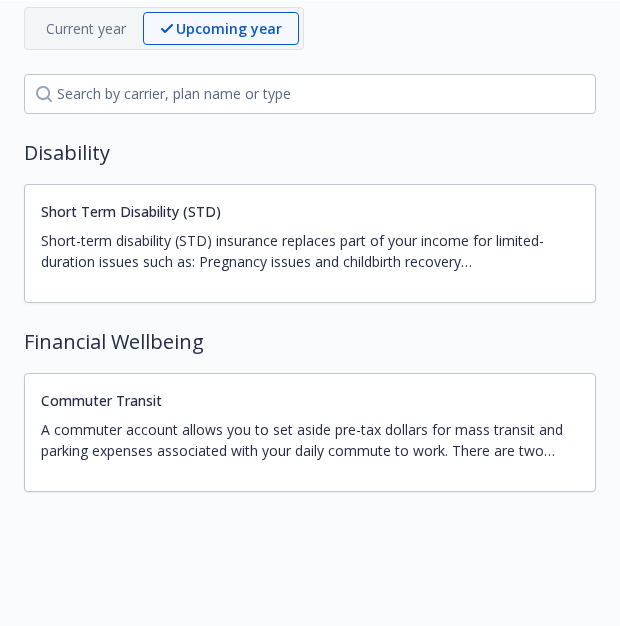 click on "Current year" at bounding box center [86, 28] 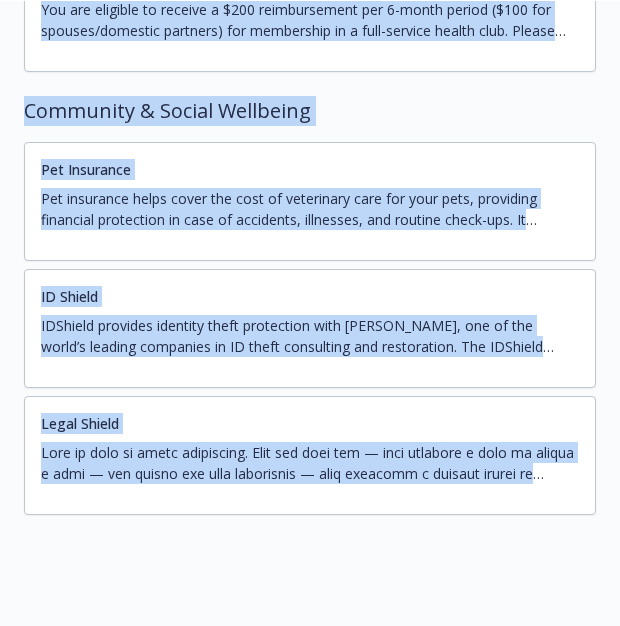 scroll, scrollTop: 5936, scrollLeft: 15, axis: both 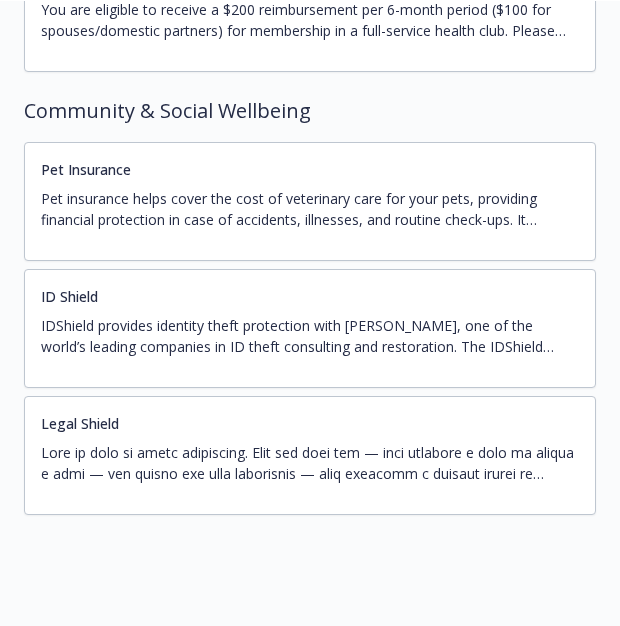 drag, startPoint x: 621, startPoint y: 432, endPoint x: 426, endPoint y: 551, distance: 228.44255 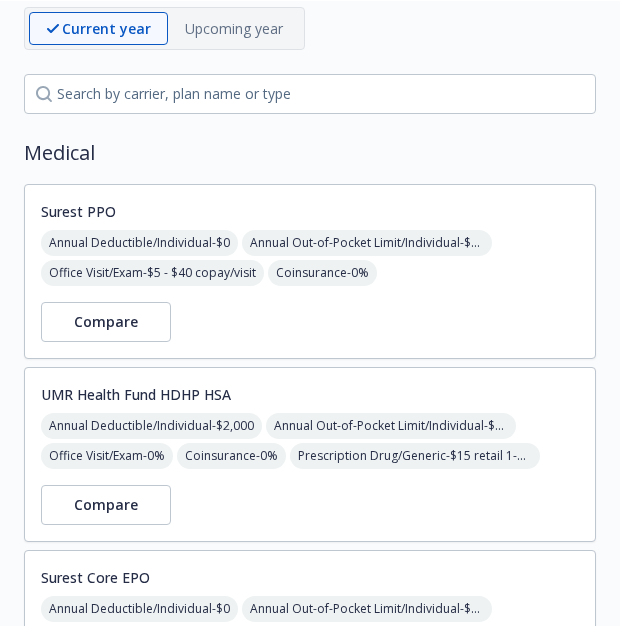 scroll, scrollTop: 0, scrollLeft: 15, axis: horizontal 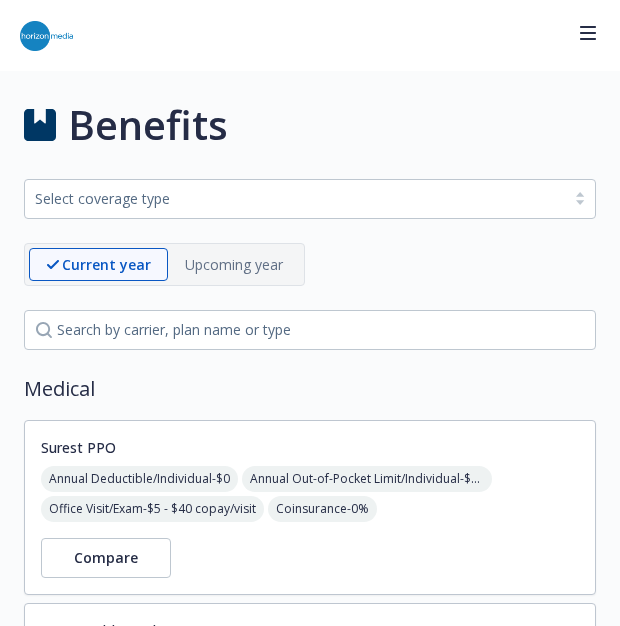 click on "Upcoming year" at bounding box center [234, 264] 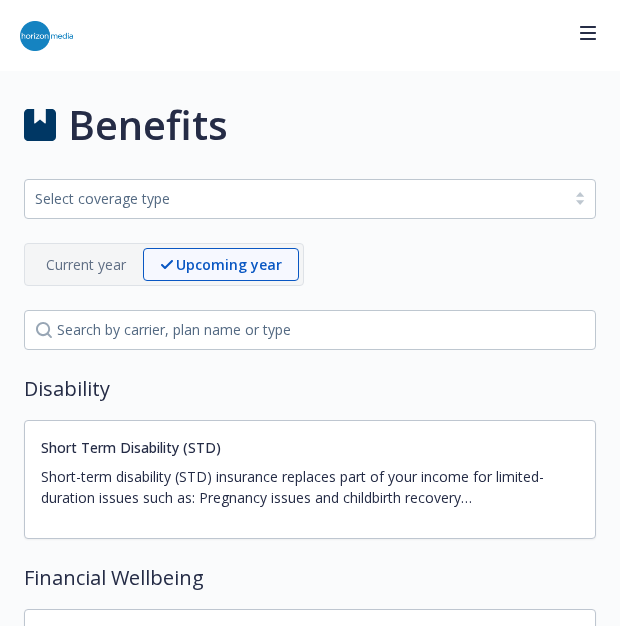 click on "Current year" at bounding box center (86, 264) 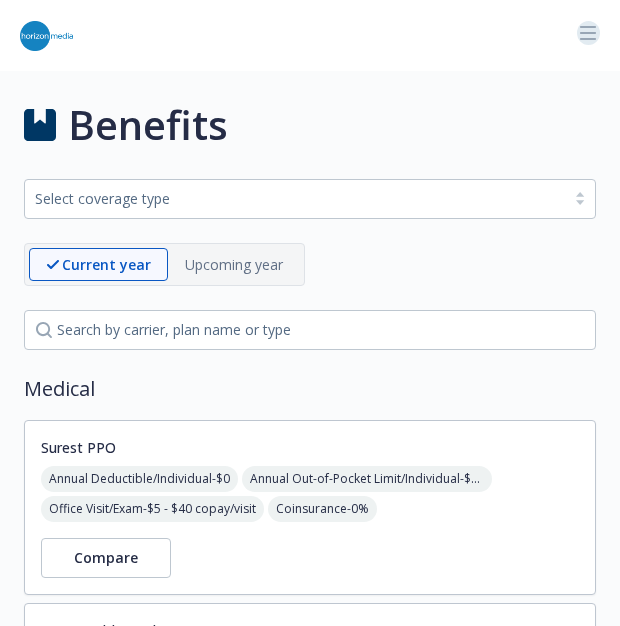 click 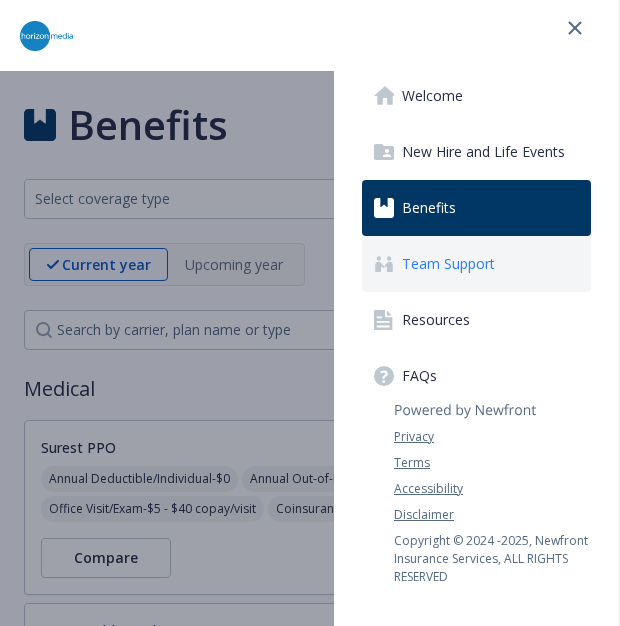 click on "Team Support" at bounding box center [476, 264] 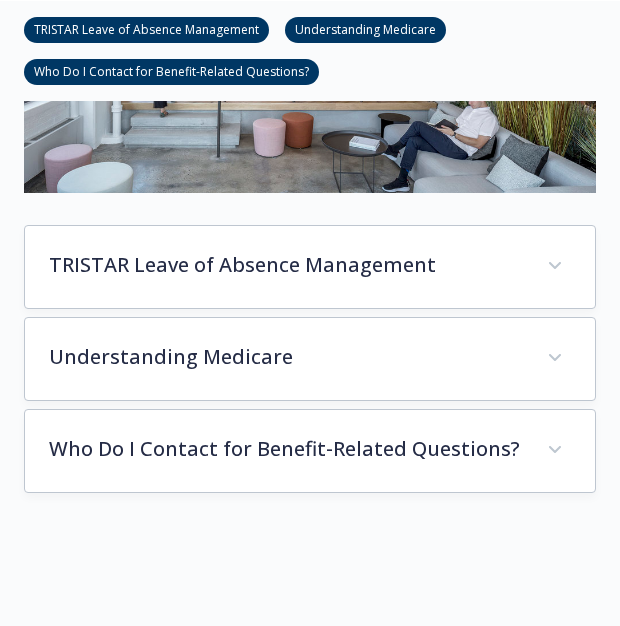 scroll, scrollTop: 395, scrollLeft: 15, axis: both 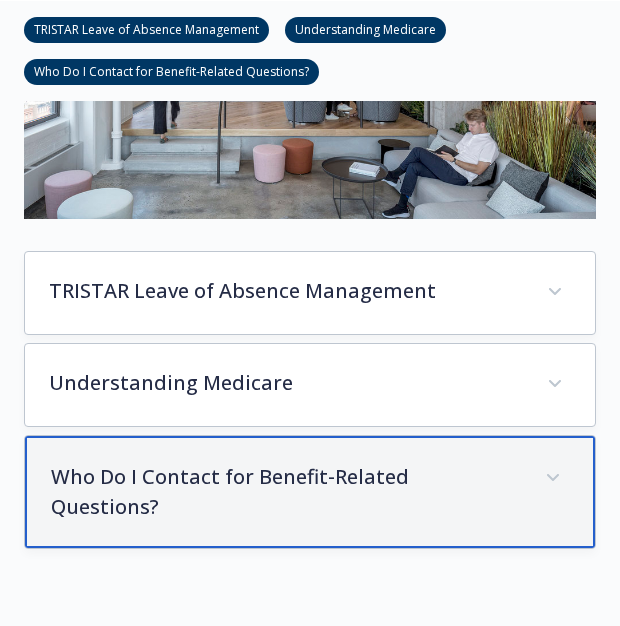 click on "Who Do I Contact for Benefit-Related Questions?" at bounding box center [286, 492] 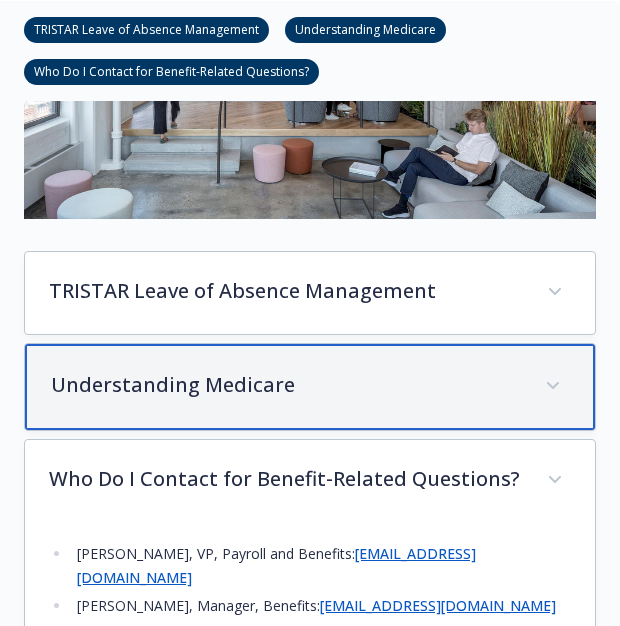 click on "Understanding Medicare" at bounding box center (310, 387) 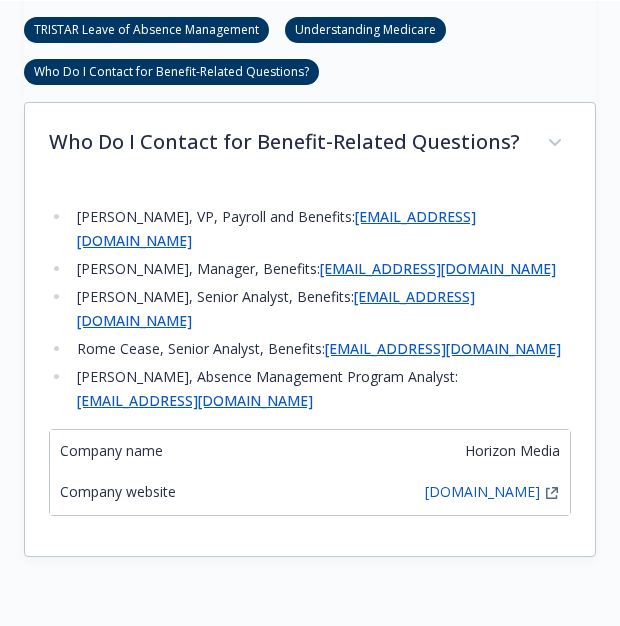 scroll, scrollTop: 995, scrollLeft: 15, axis: both 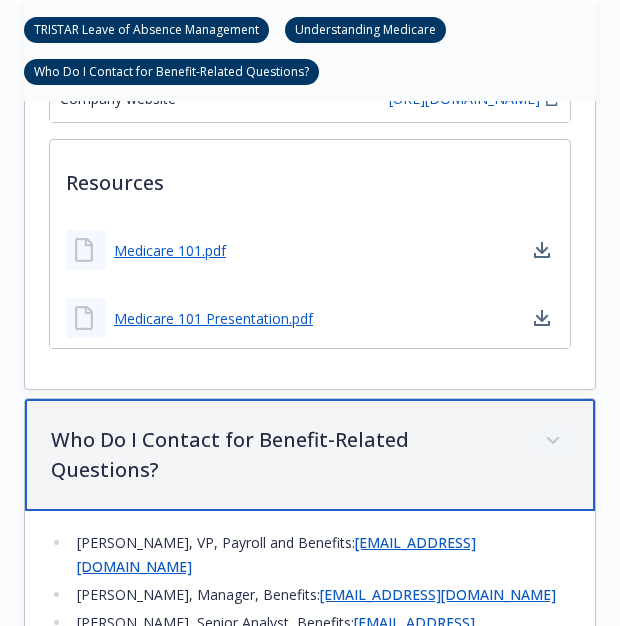 click at bounding box center [553, 441] 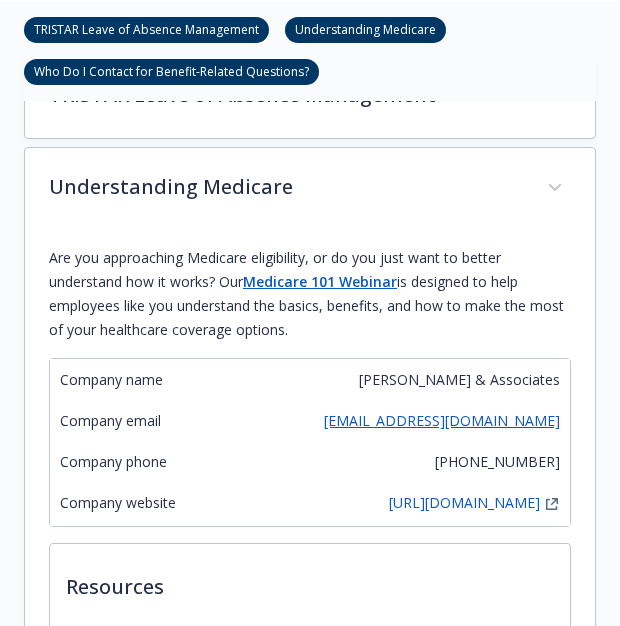 scroll, scrollTop: 491, scrollLeft: 15, axis: both 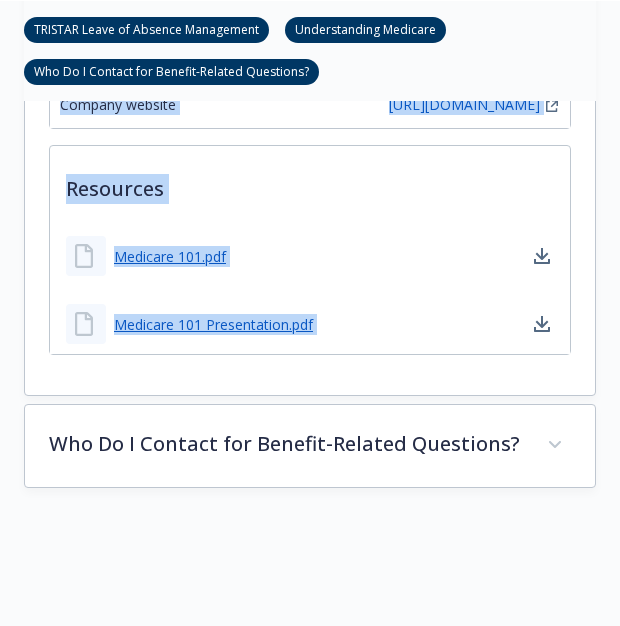 drag, startPoint x: 34, startPoint y: 277, endPoint x: 540, endPoint y: 349, distance: 511.09686 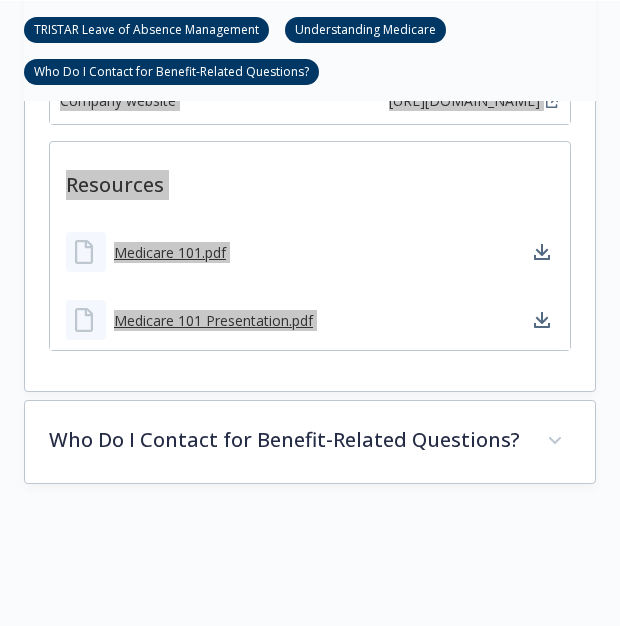 scroll, scrollTop: 989, scrollLeft: 15, axis: both 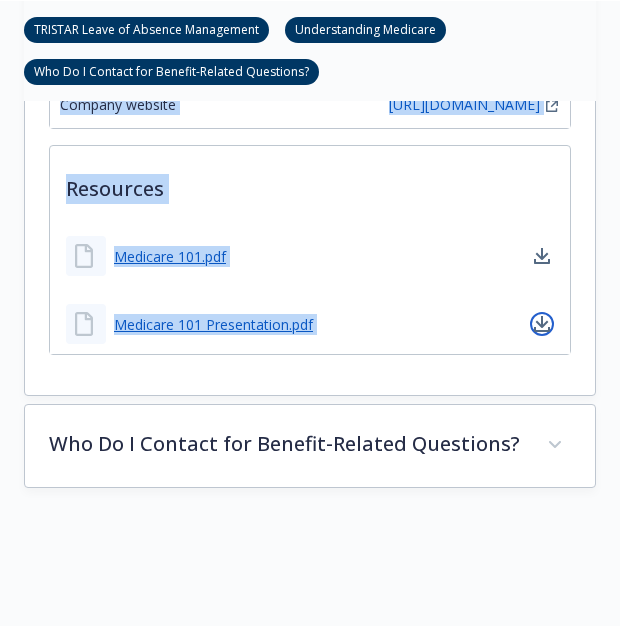 drag, startPoint x: 535, startPoint y: 318, endPoint x: 538, endPoint y: 305, distance: 13.341664 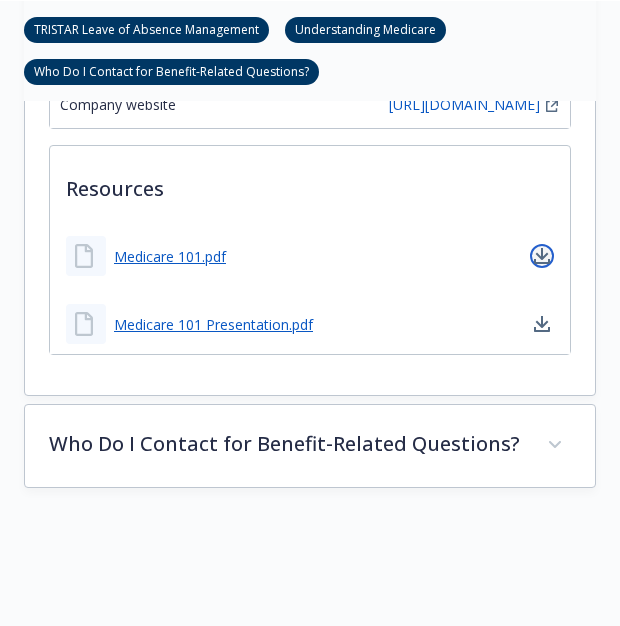 click 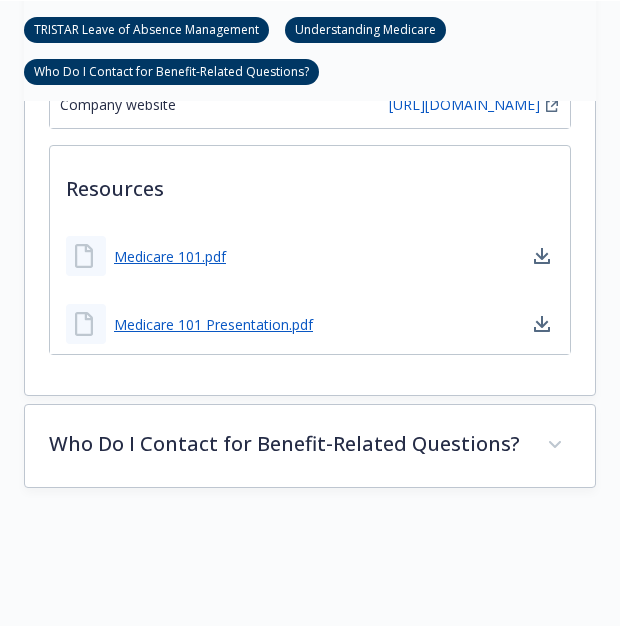 click at bounding box center (310, 613) 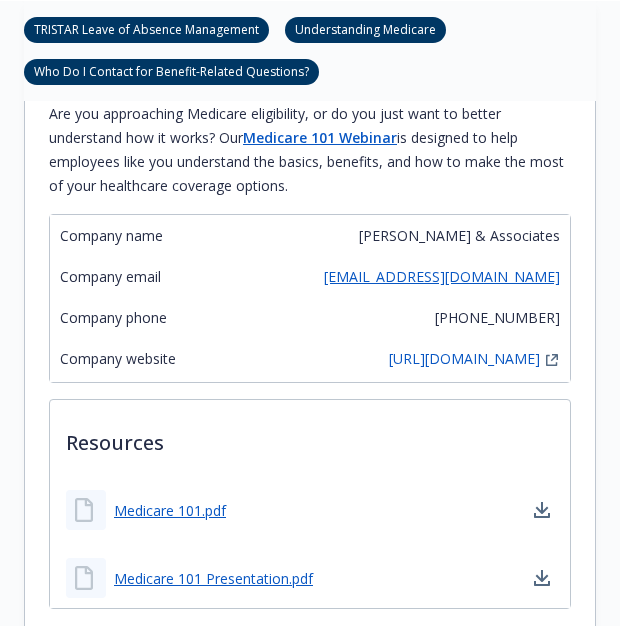 scroll, scrollTop: 689, scrollLeft: 15, axis: both 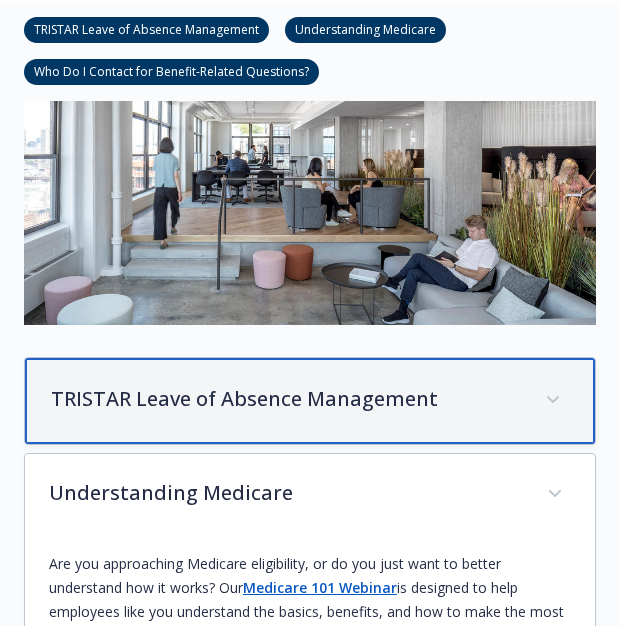 click on "TRISTAR Leave of Absence Management" at bounding box center (286, 399) 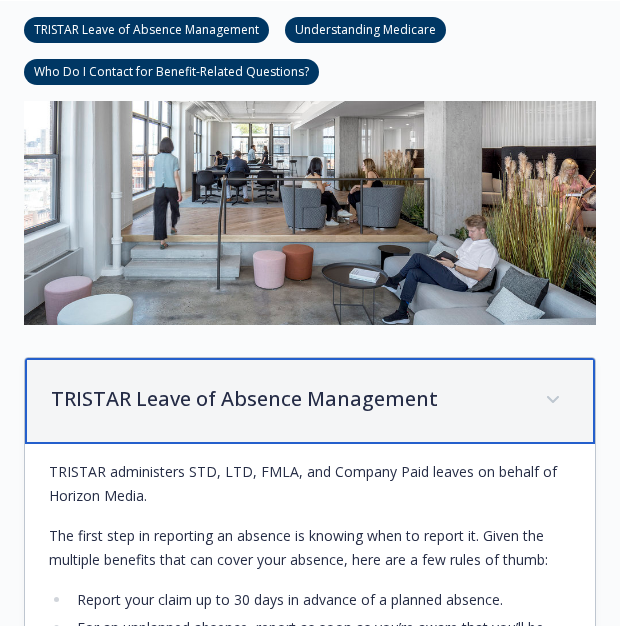 scroll, scrollTop: 489, scrollLeft: 15, axis: both 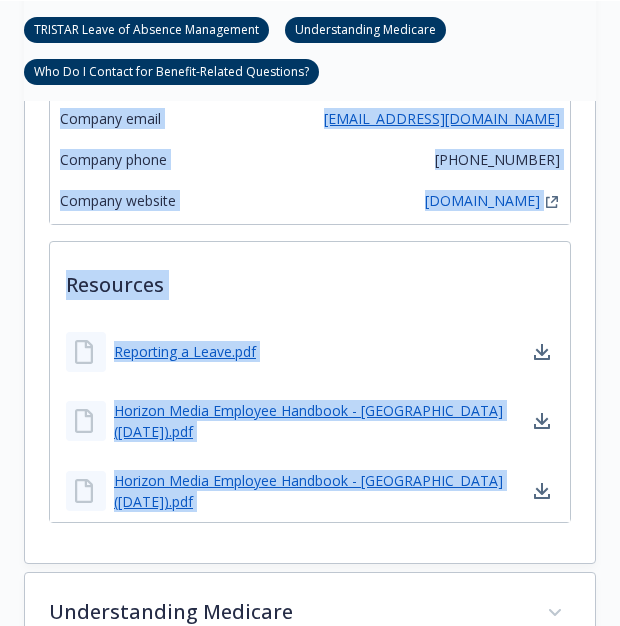 drag, startPoint x: 38, startPoint y: 185, endPoint x: 512, endPoint y: 537, distance: 590.4066 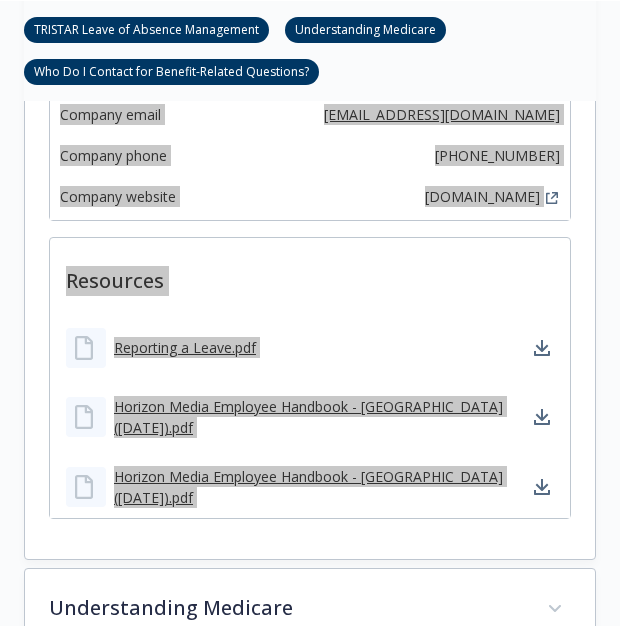 scroll, scrollTop: 1693, scrollLeft: 15, axis: both 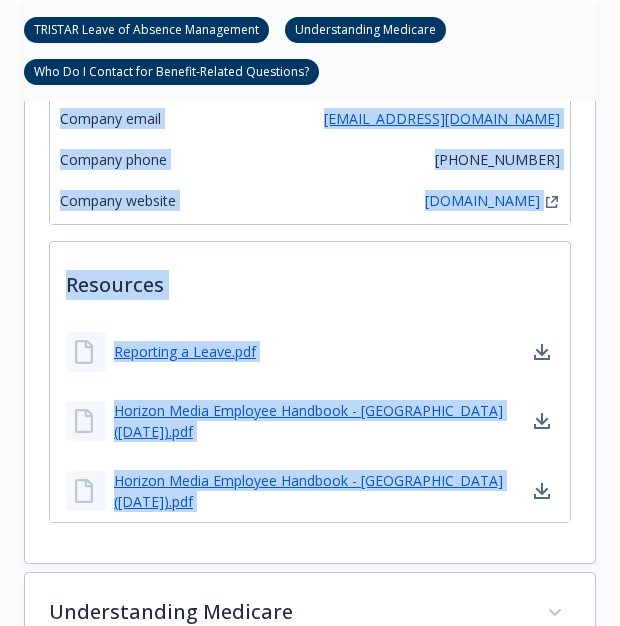 click on "TRISTAR administers STD, LTD, FMLA, and Company Paid leaves on behalf of Horizon Media.
The first step in reporting an absence is knowing when to report it. Given the multiple benefits that can cover your absence, here are a few rules of thumb:
Report your claim up to 30 days in advance of a planned absence.
For an unplanned absence, report as soon as you’re aware that you’ll be absent from work.
Report your absence by phone
Contact TRISTAR via telephone
Call: [PHONE_NUMBER] and speak with an Intake Specialist to report your leave and/or accommodation request.
Report your absence by text message
Contact [PERSON_NAME] via text message at [PHONE_NUMBER].
Provide your name, your employer, your absence start date, your estimated return to work date, and the reason for your leave
Provide your contact email and/or phone number.
Report your absence online
Contact TRISTAR online via a secure website.
Report your leave/accommodation via  [DOMAIN_NAME] ." at bounding box center [310, -201] 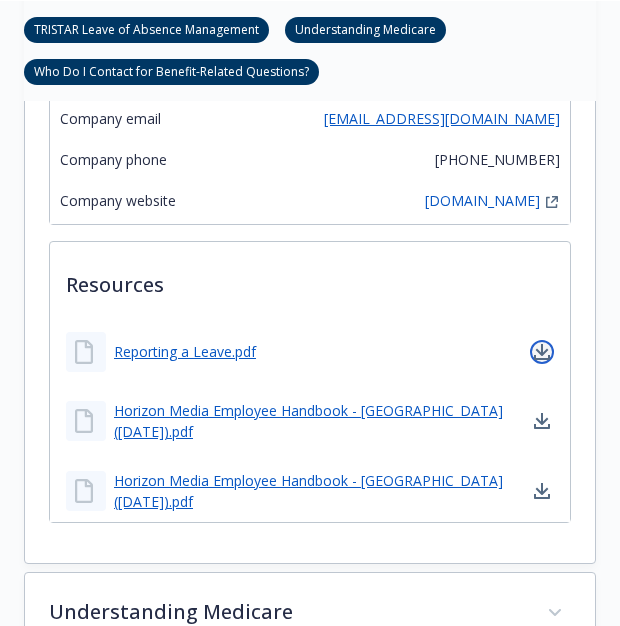 click 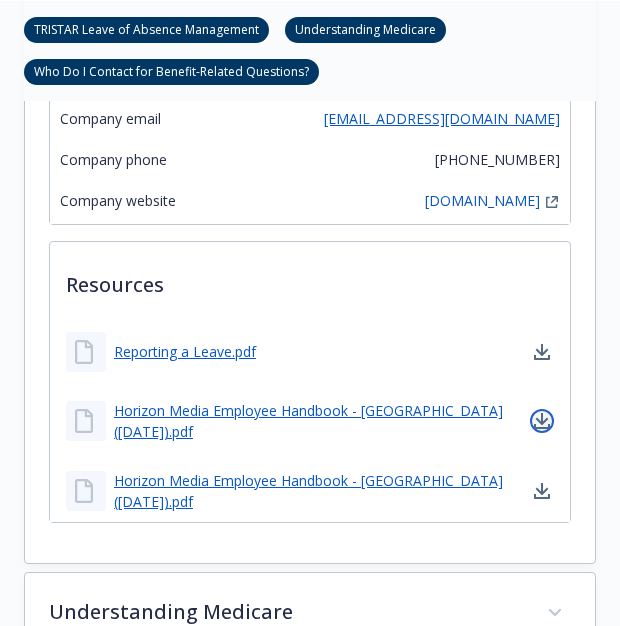 click 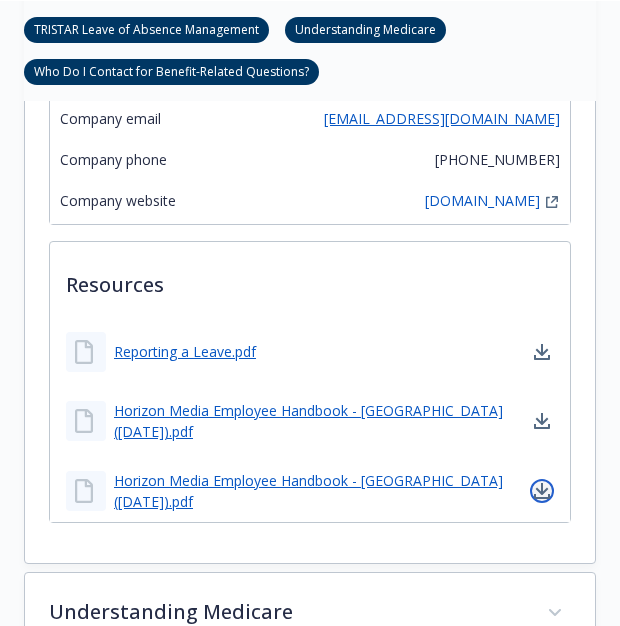 click 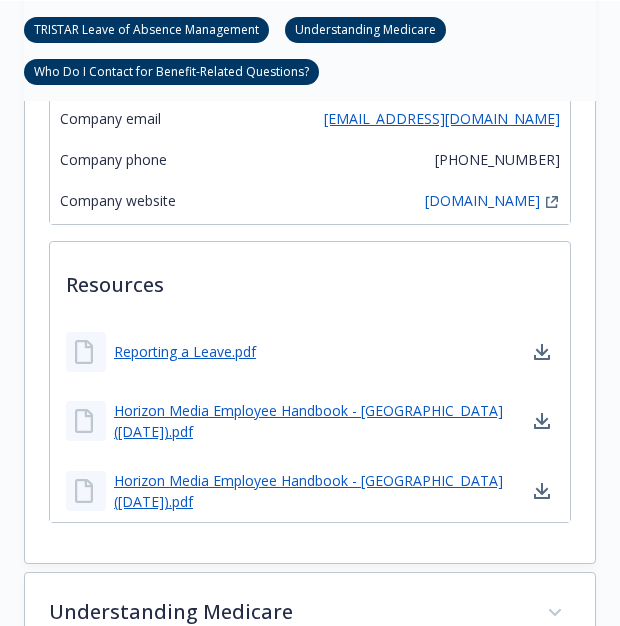 click on "TRISTAR Leave of Absence Management Understanding Medicare Who Do I Contact for Benefit-Related Questions?" at bounding box center [310, 51] 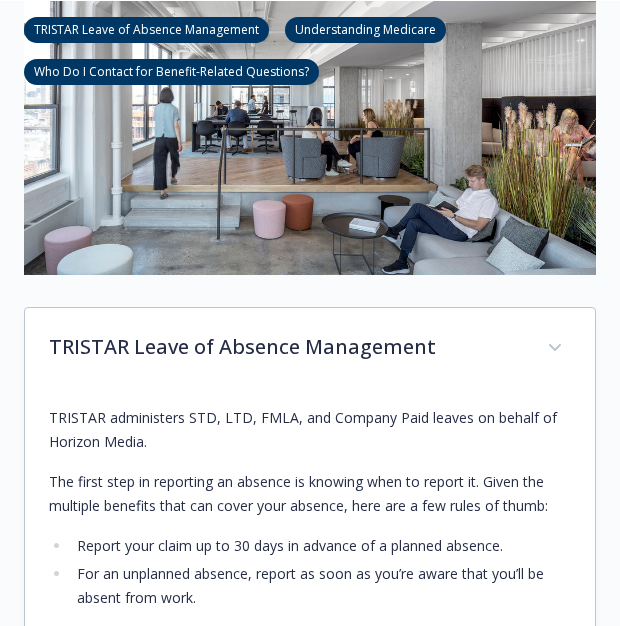scroll, scrollTop: 0, scrollLeft: 15, axis: horizontal 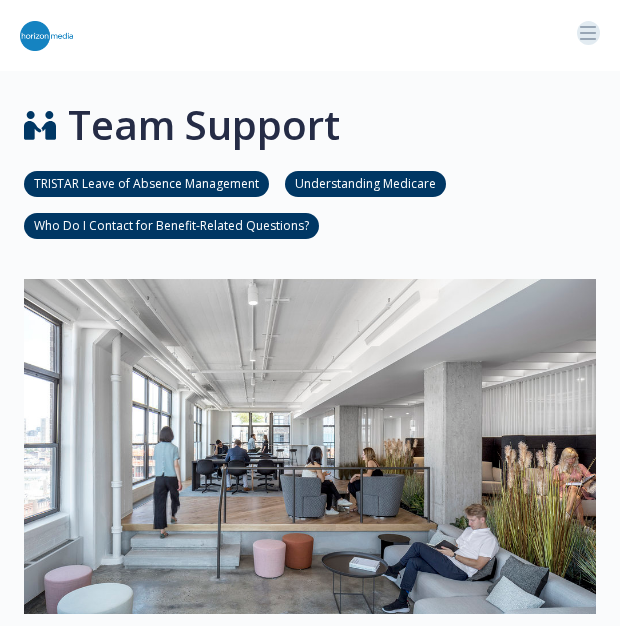 click 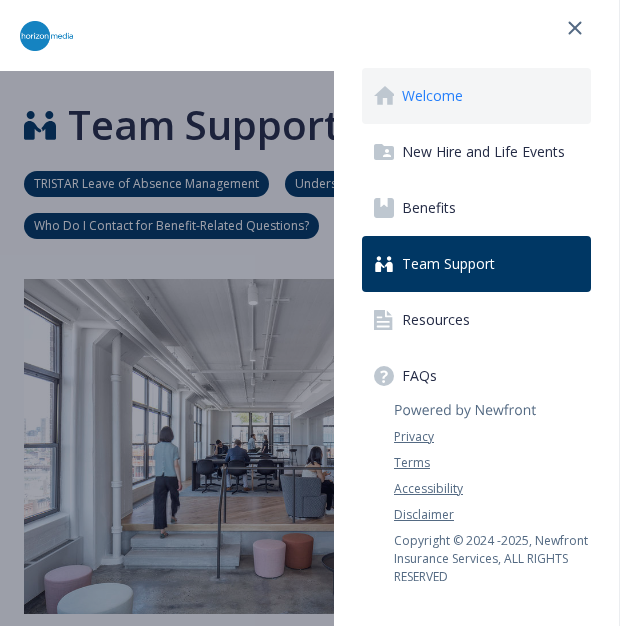 click on "Welcome" at bounding box center [432, 96] 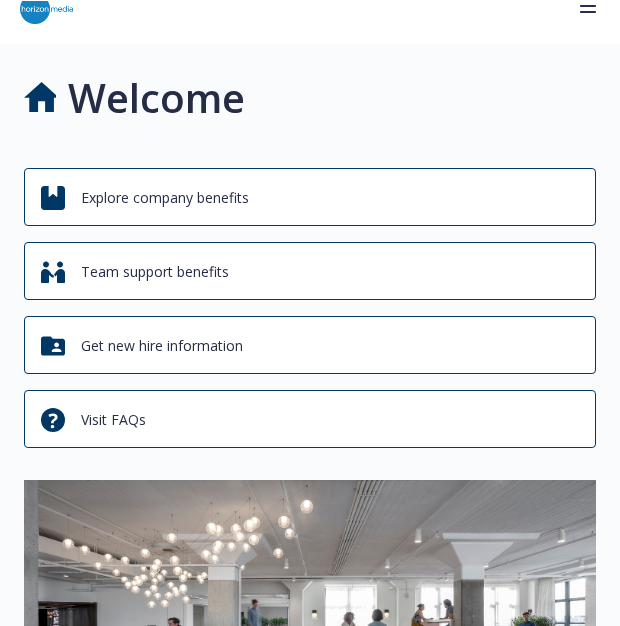 scroll, scrollTop: 100, scrollLeft: 15, axis: both 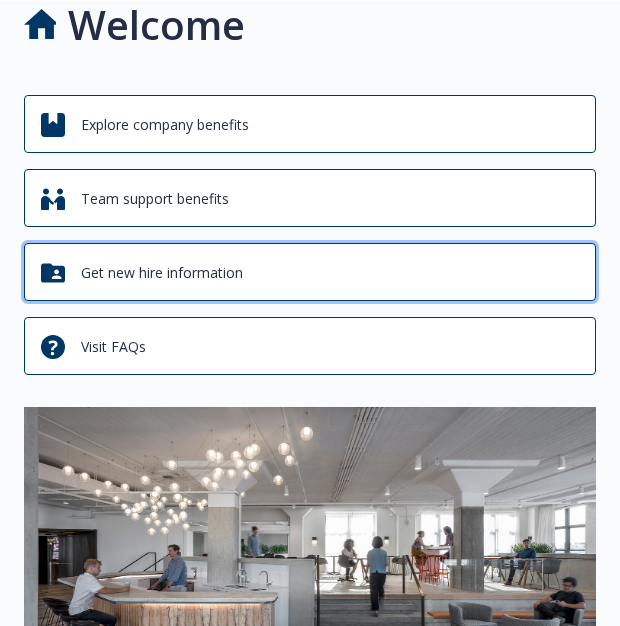 click on "Get new hire information" at bounding box center (310, 272) 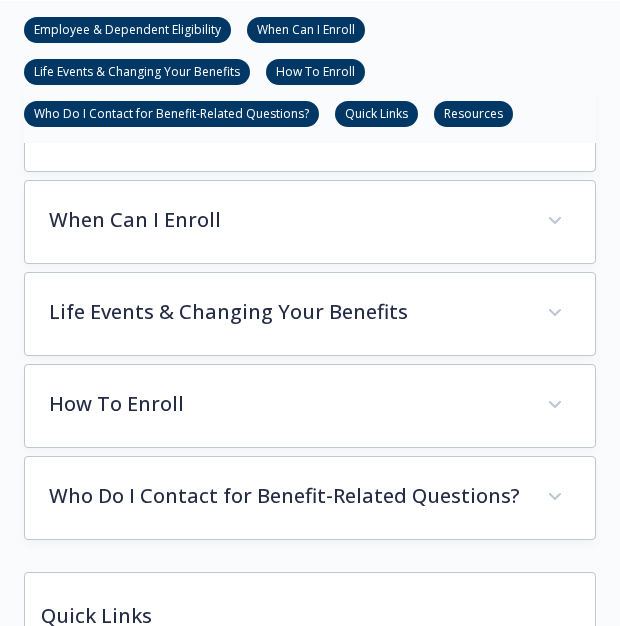 scroll, scrollTop: 0, scrollLeft: 15, axis: horizontal 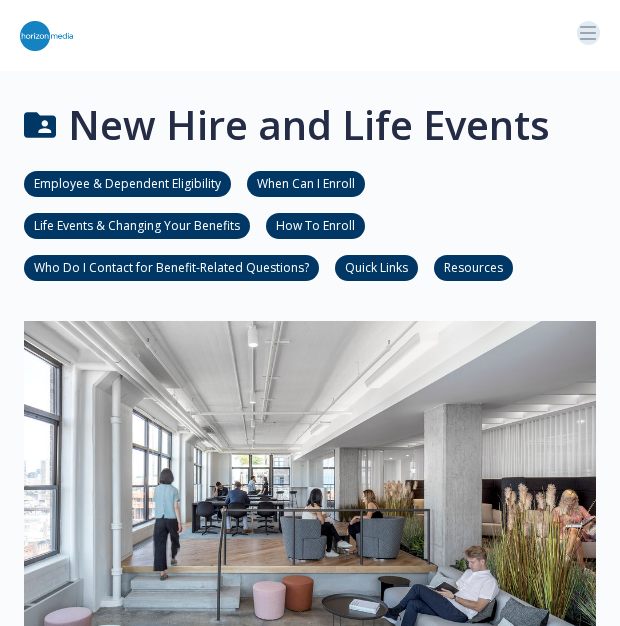 click 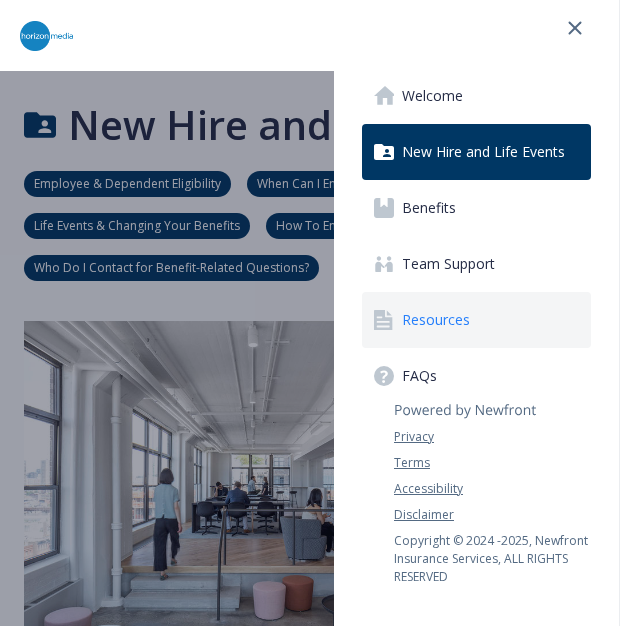 click on "Resources" at bounding box center (476, 320) 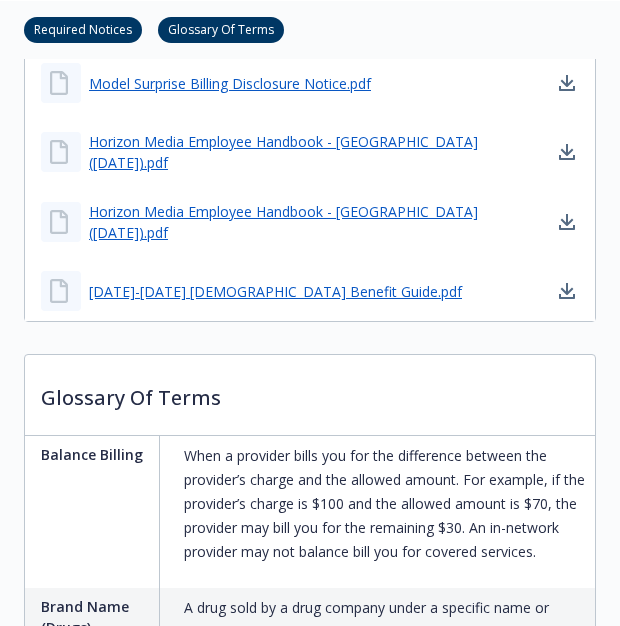 scroll, scrollTop: 1400, scrollLeft: 15, axis: both 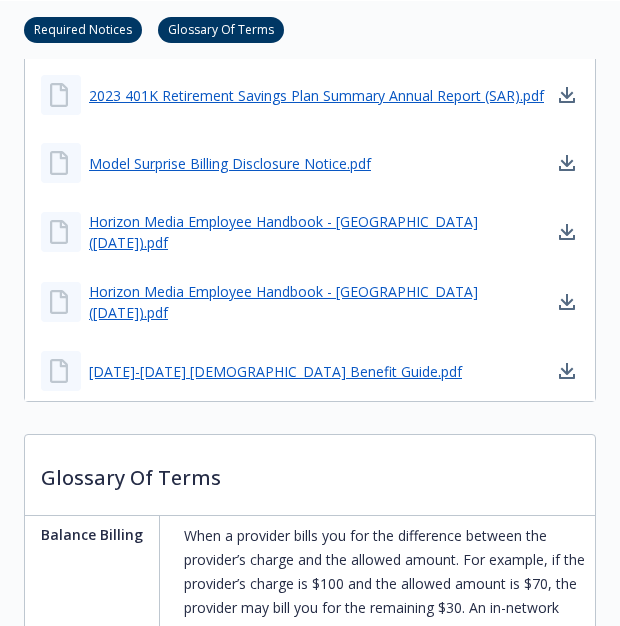 click on "Glossary Of Terms" at bounding box center (310, 472) 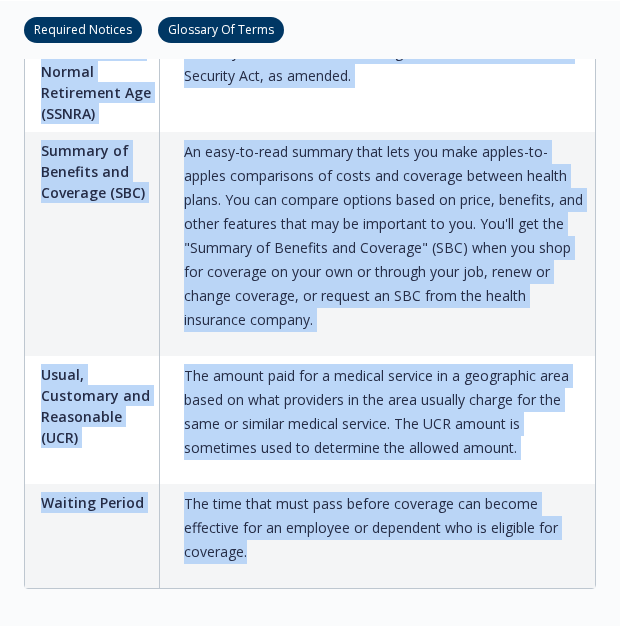 scroll, scrollTop: 5426, scrollLeft: 15, axis: both 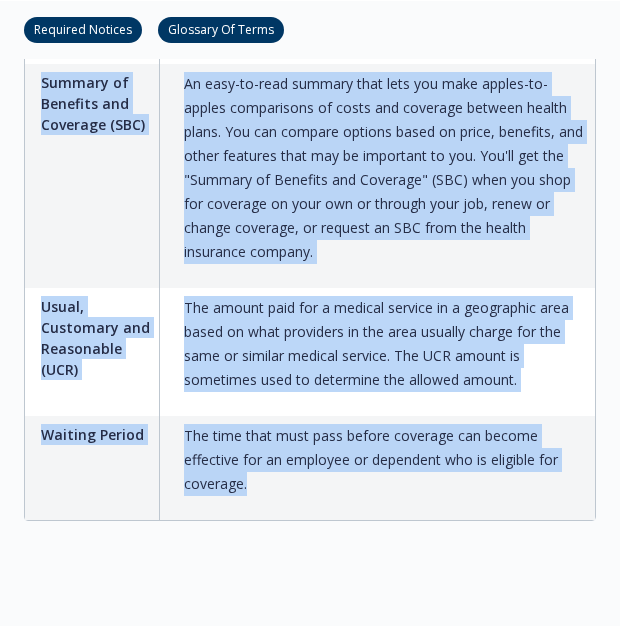 drag, startPoint x: 25, startPoint y: 477, endPoint x: 362, endPoint y: 447, distance: 338.33267 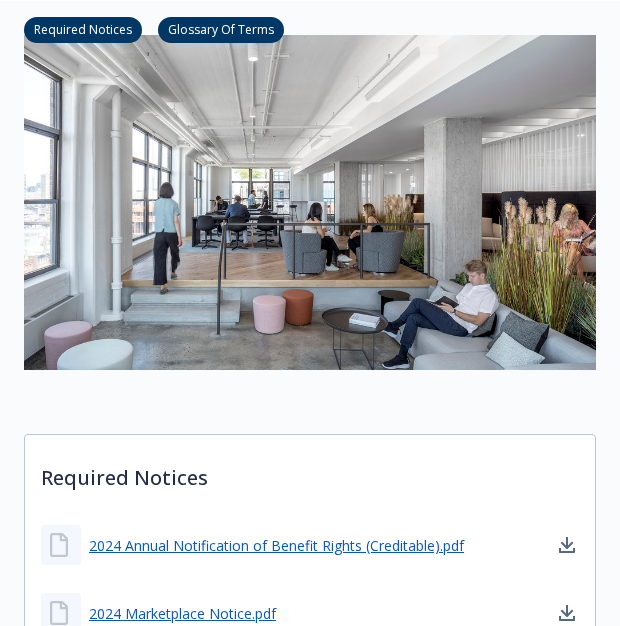 scroll, scrollTop: 0, scrollLeft: 15, axis: horizontal 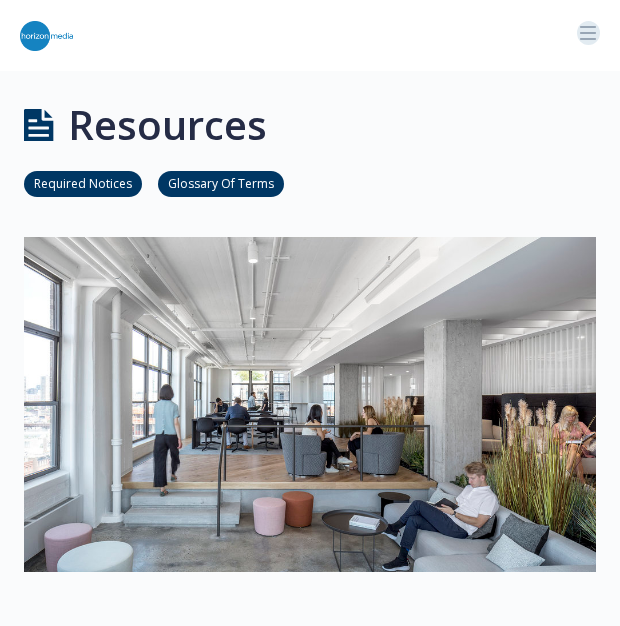 click 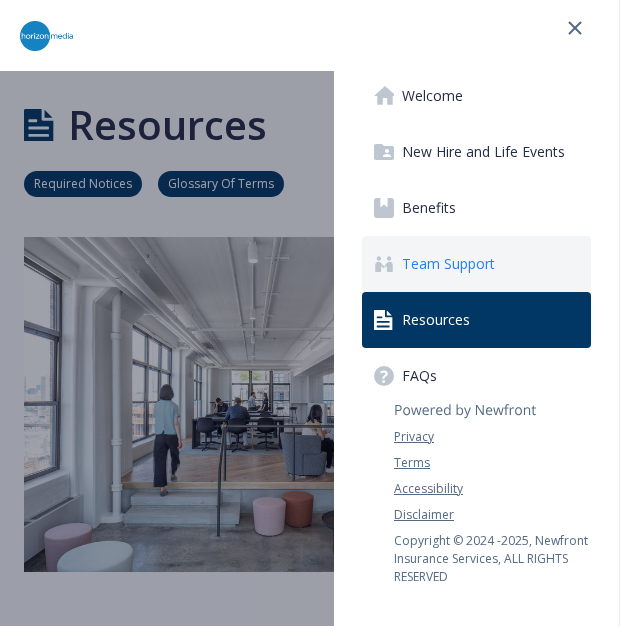 click on "Team Support" at bounding box center [448, 264] 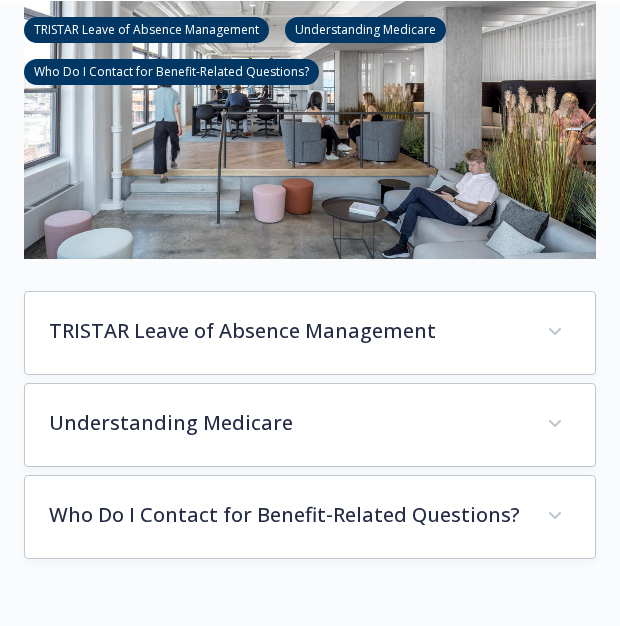 scroll, scrollTop: 0, scrollLeft: 15, axis: horizontal 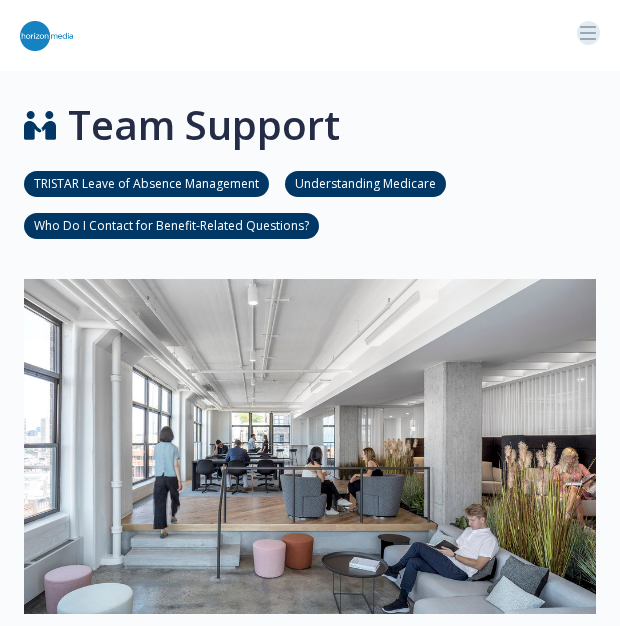 click 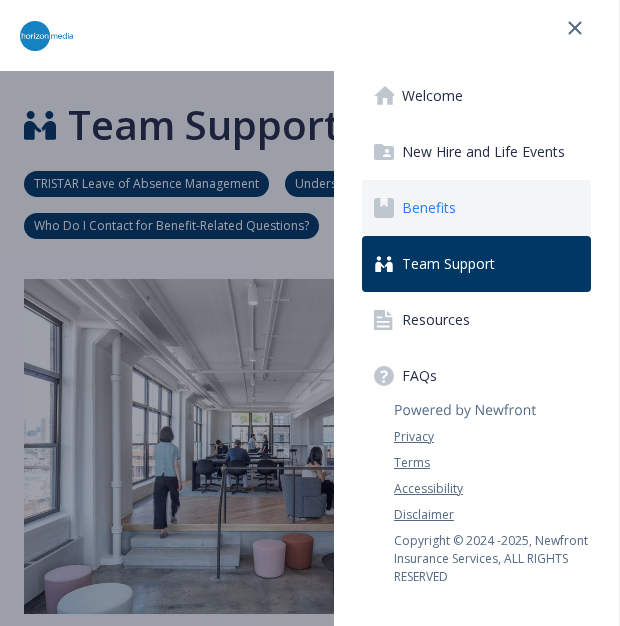 click on "Benefits" at bounding box center [476, 208] 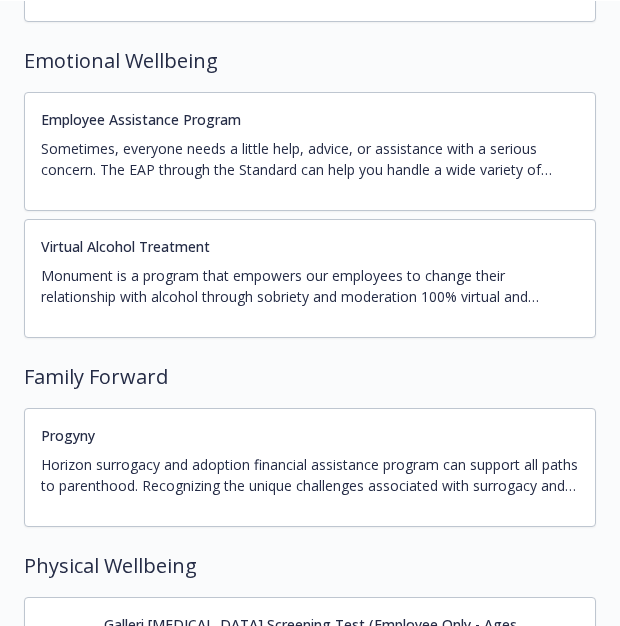 scroll, scrollTop: 4436, scrollLeft: 15, axis: both 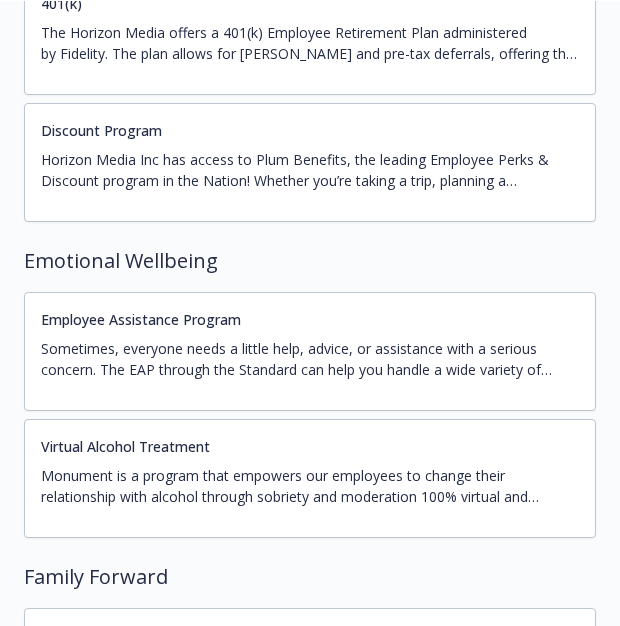 click on "Sometimes, everyone needs a little help, advice, or assistance with a serious concern. The EAP through the Standard can help you handle a wide variety of personal issues, such as emotional health and [MEDICAL_DATA], parenting and childcare needs, financial coaching, legal consultation, and eldercare resources.
Best of all, contacting the EAP is completely confidential, free, and available to any member of your immediate household." at bounding box center (310, 359) 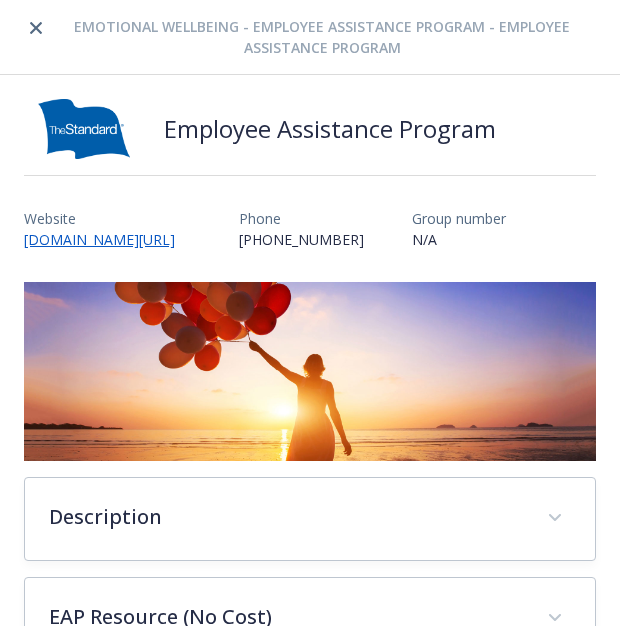 scroll, scrollTop: 4436, scrollLeft: 15, axis: both 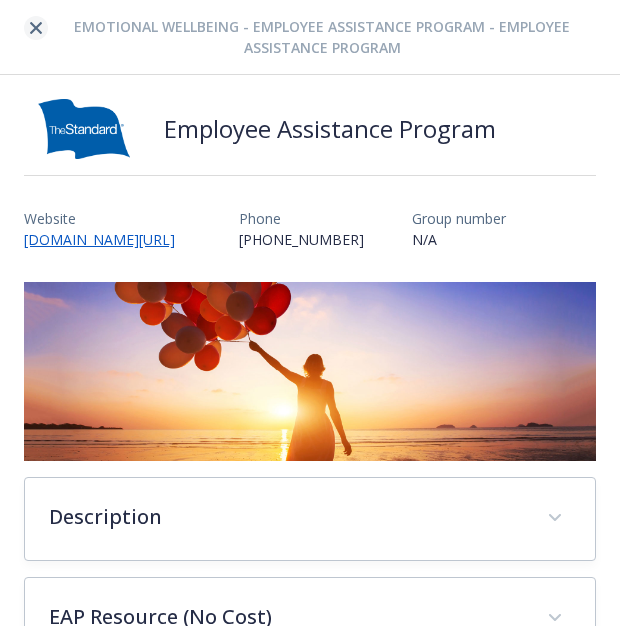 click at bounding box center [36, 28] 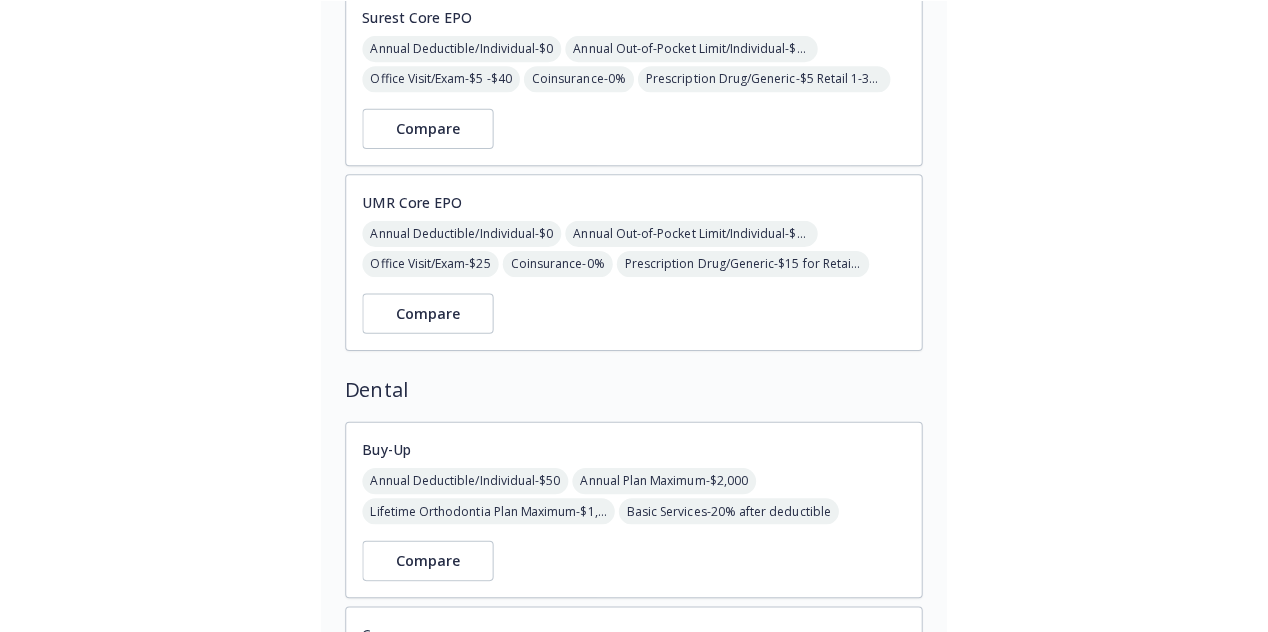scroll, scrollTop: 0, scrollLeft: 15, axis: horizontal 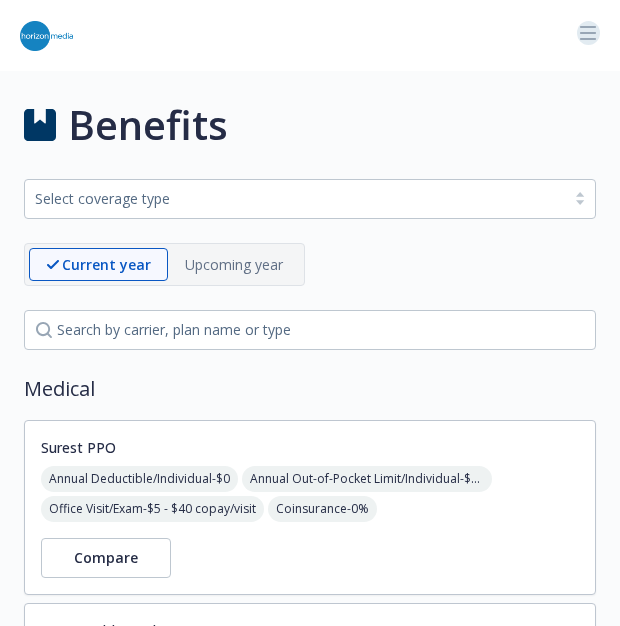 click 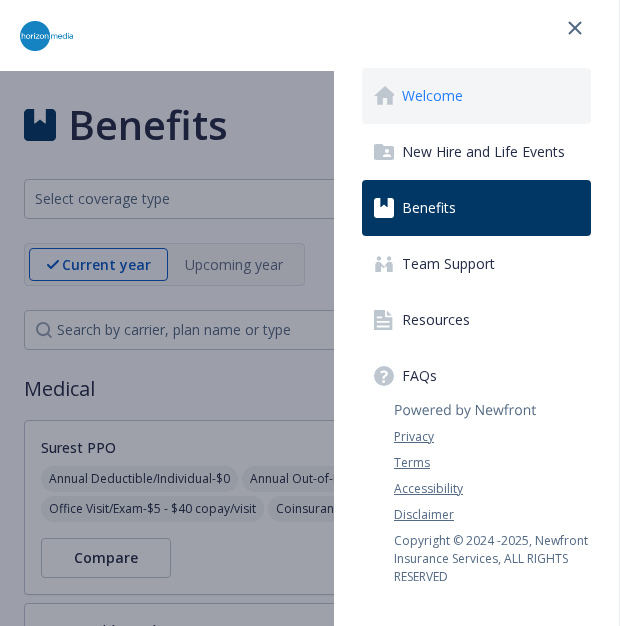 click on "Welcome" at bounding box center (432, 96) 